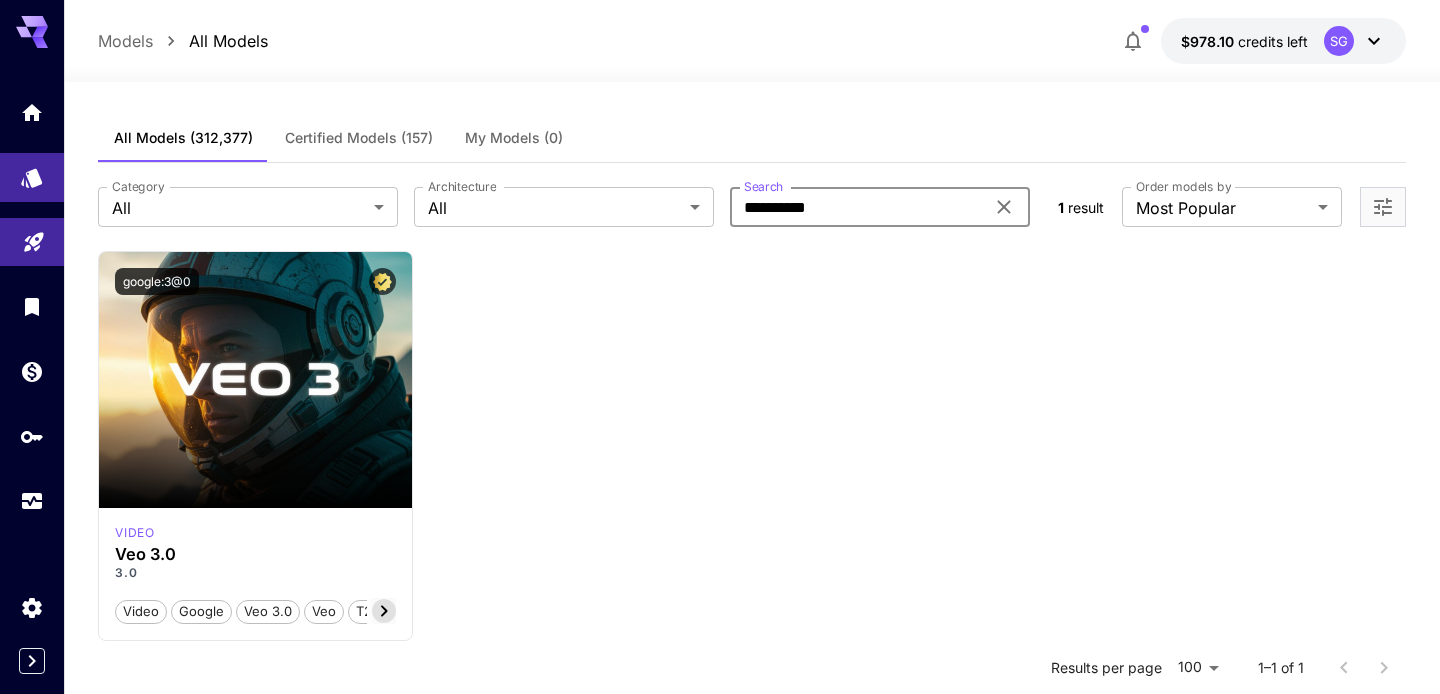 scroll, scrollTop: 0, scrollLeft: 0, axis: both 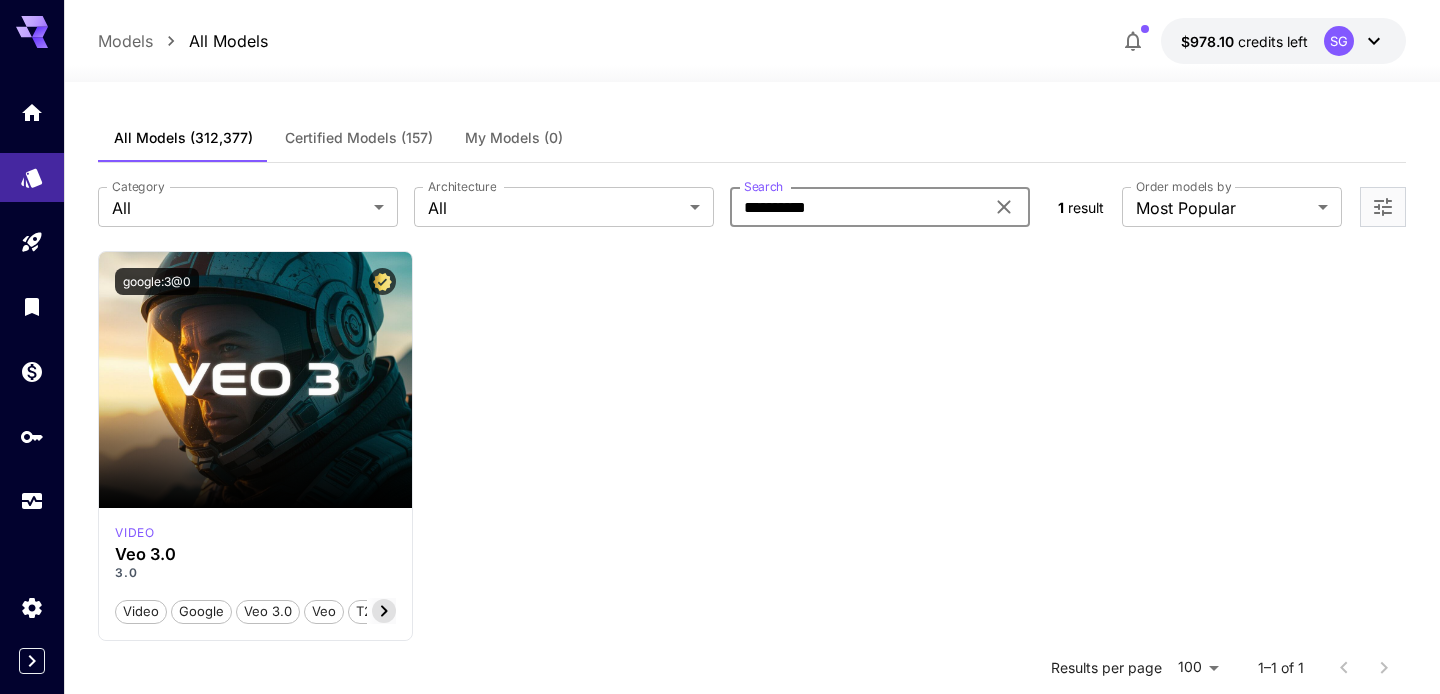 drag, startPoint x: 864, startPoint y: 215, endPoint x: 714, endPoint y: 211, distance: 150.05333 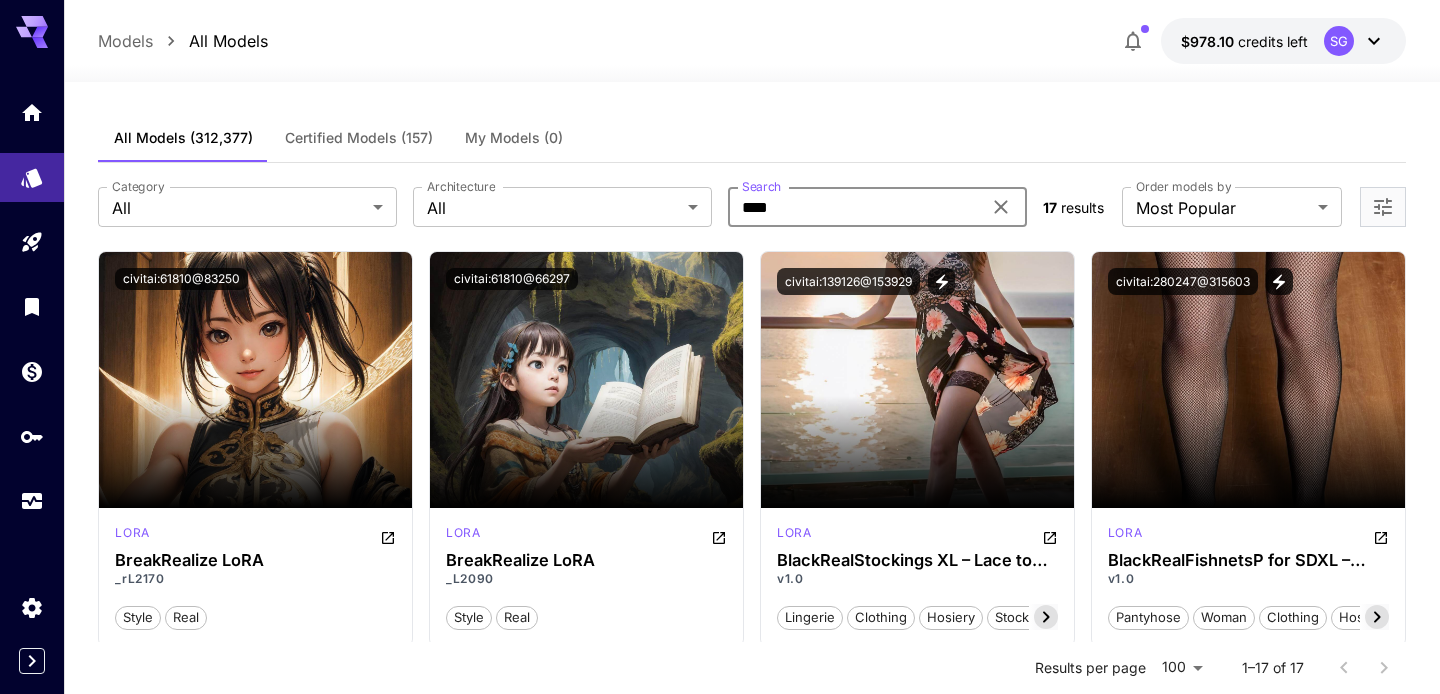 click on "****" at bounding box center [854, 207] 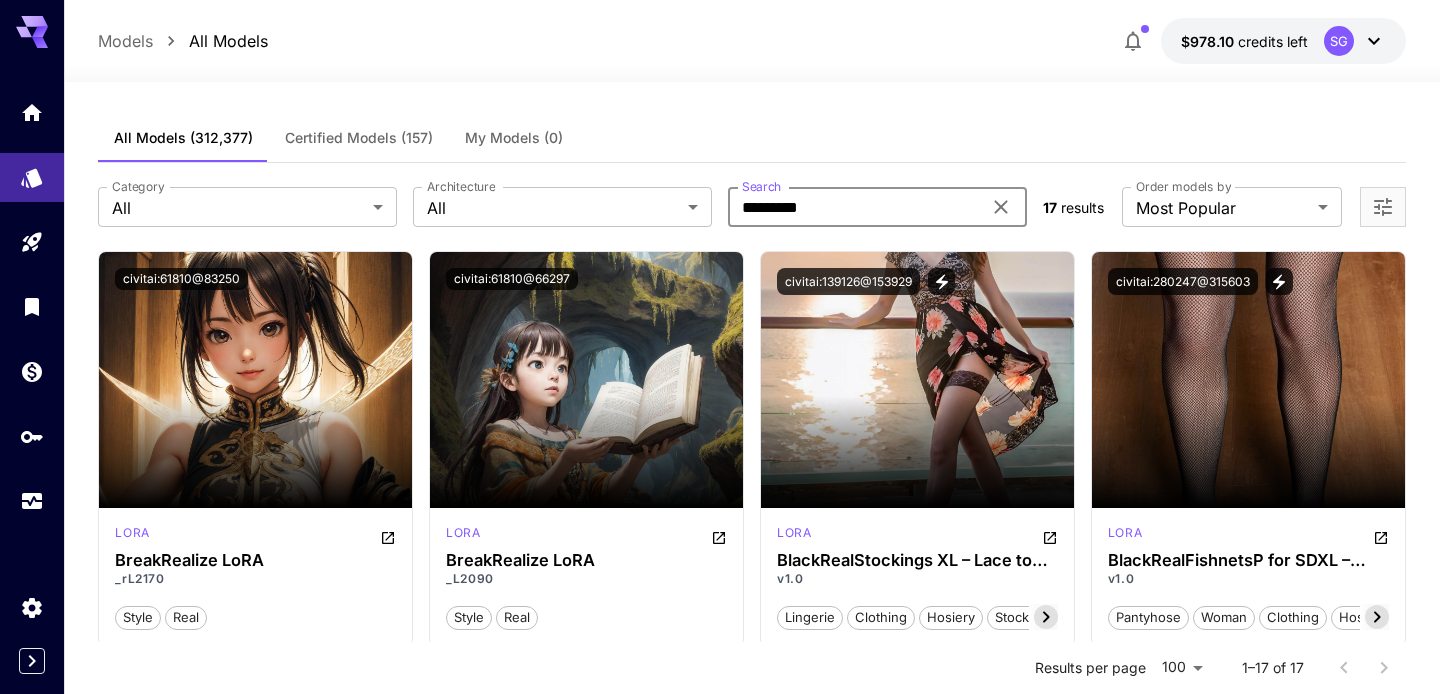 type on "*********" 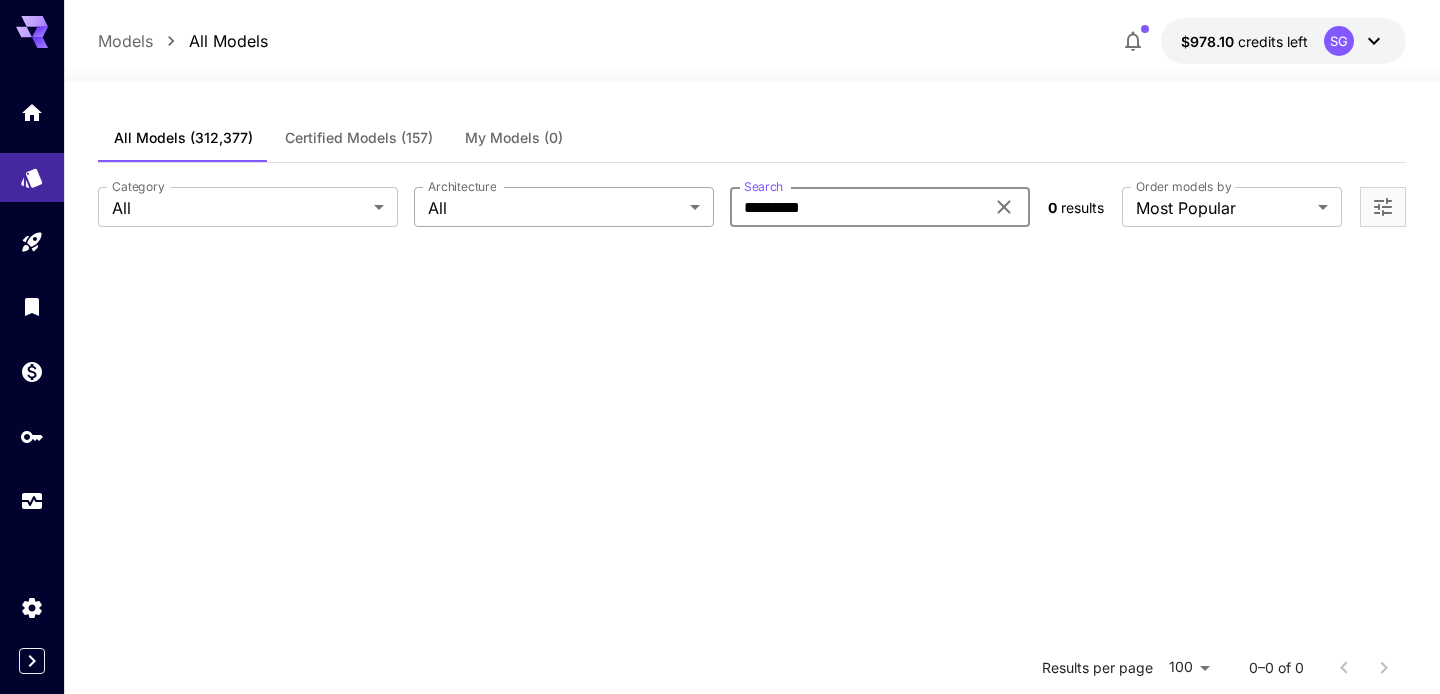 click on "**********" at bounding box center [720, 528] 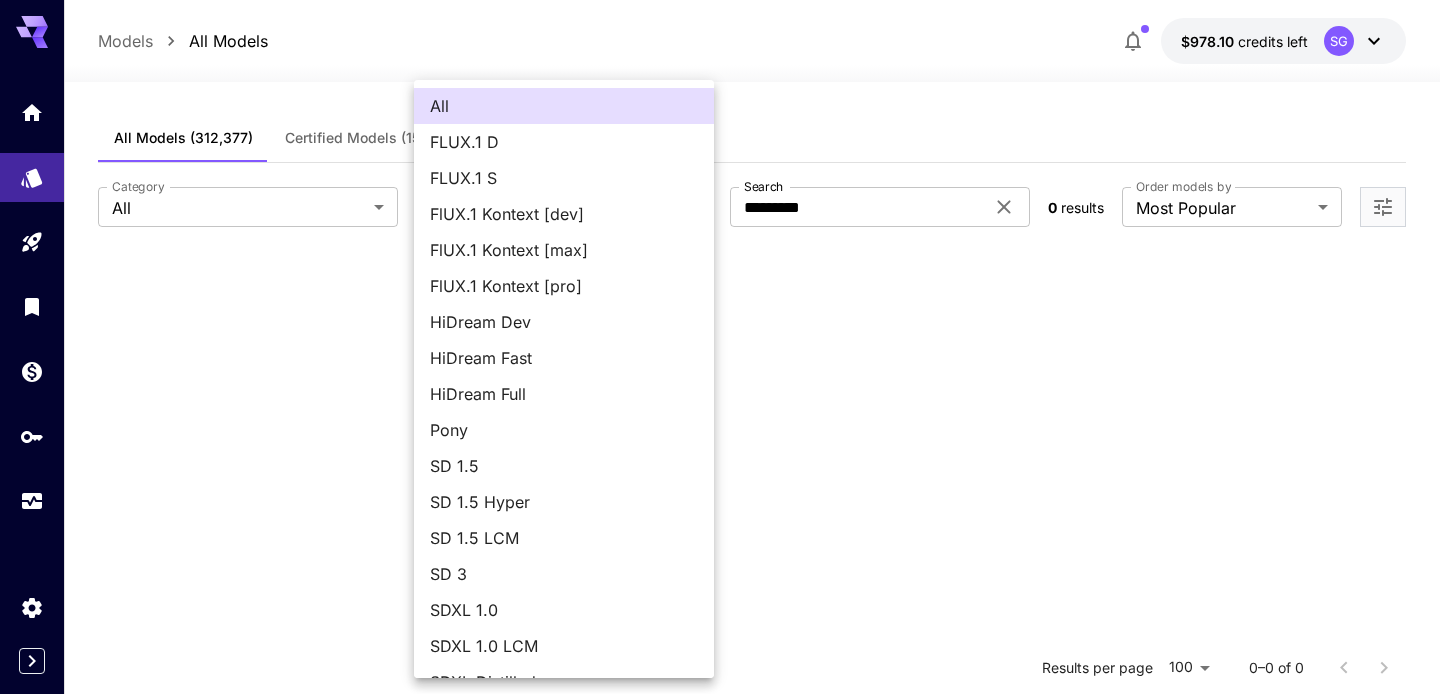 click at bounding box center [720, 347] 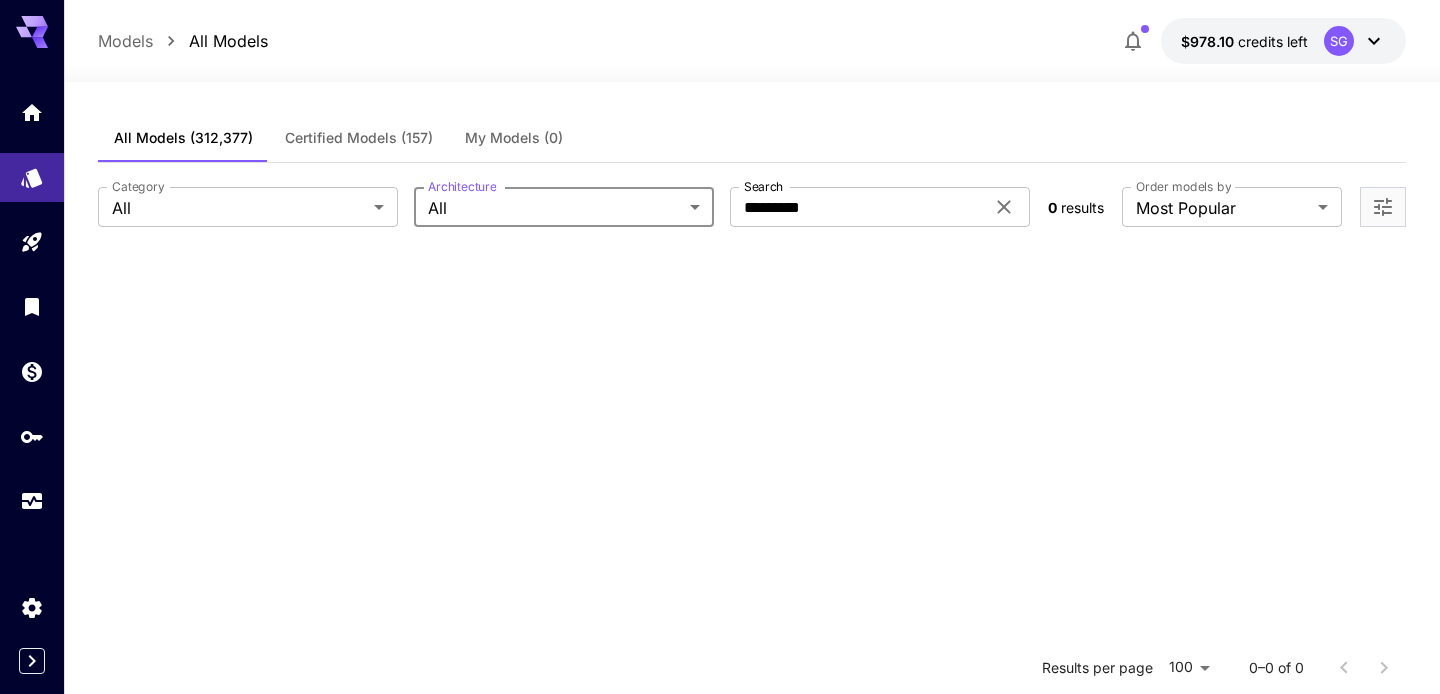 click on "**********" at bounding box center (720, 528) 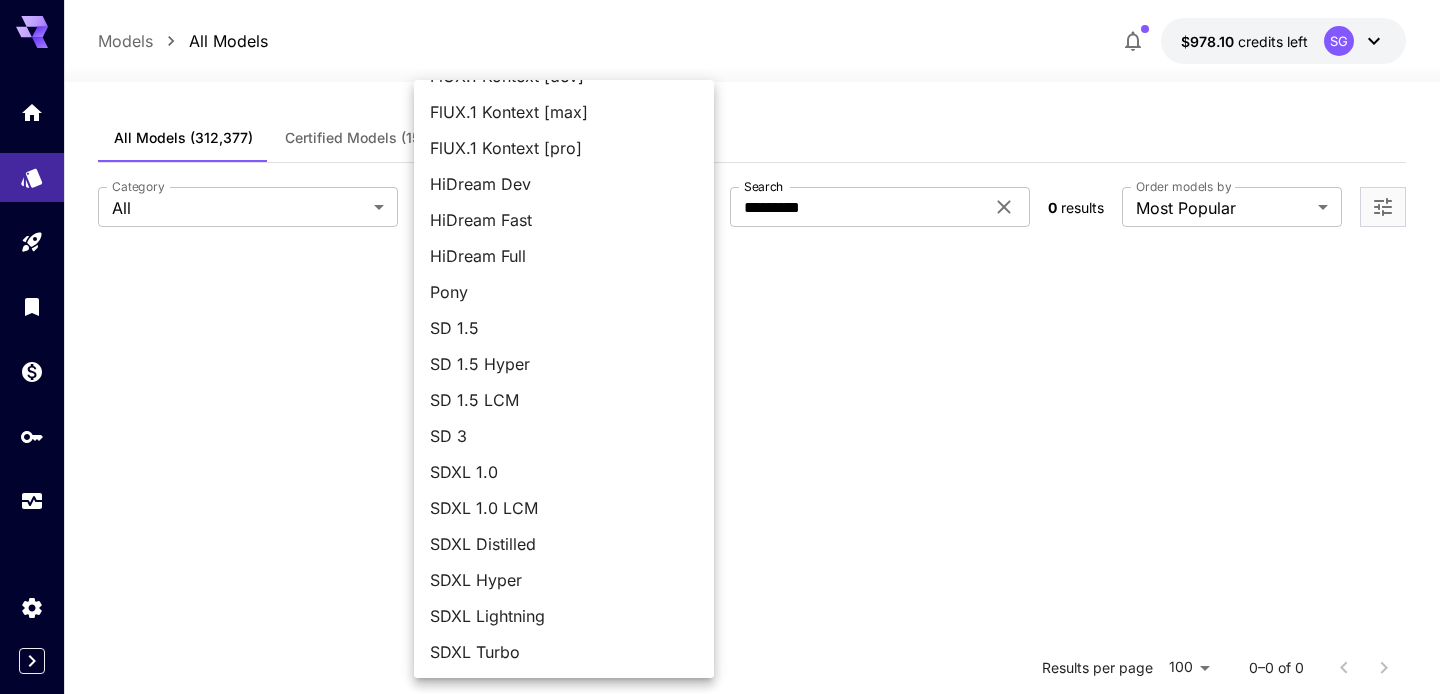 scroll, scrollTop: 0, scrollLeft: 0, axis: both 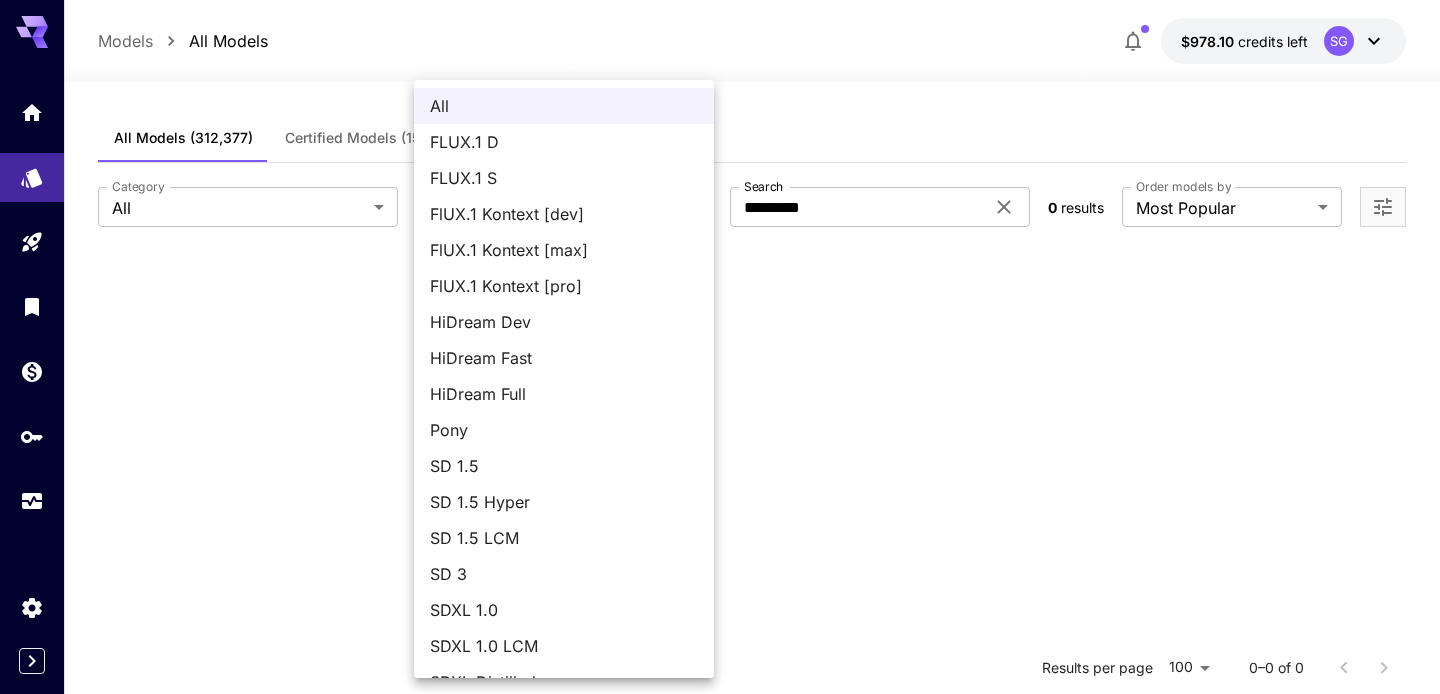 click at bounding box center (720, 347) 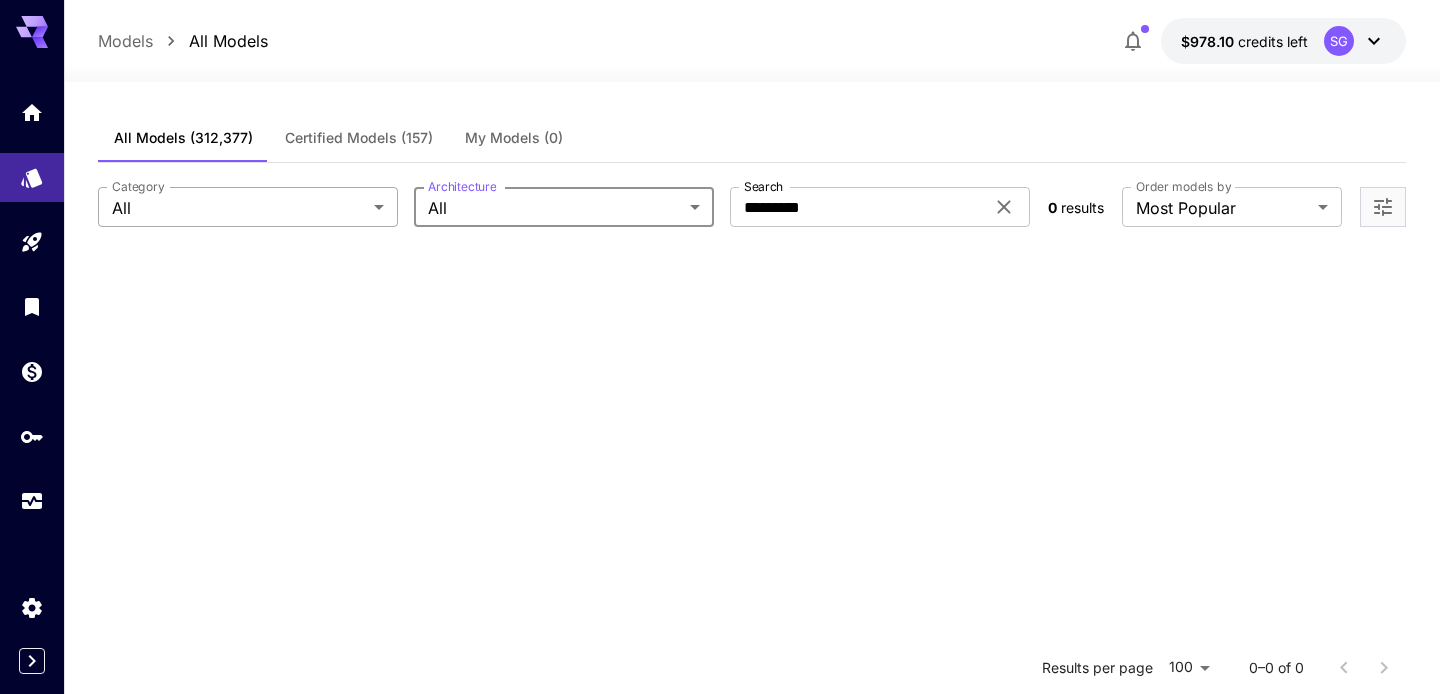 click on "**********" at bounding box center [720, 528] 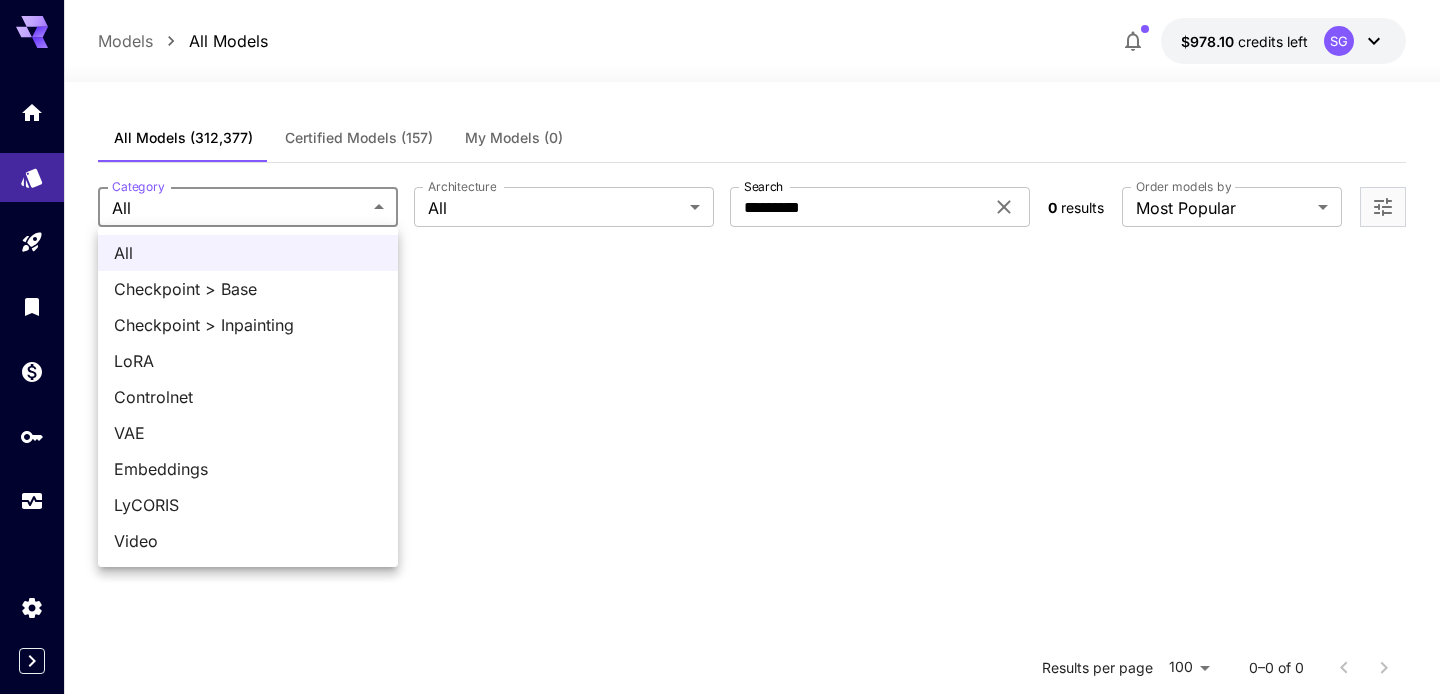 click at bounding box center [720, 347] 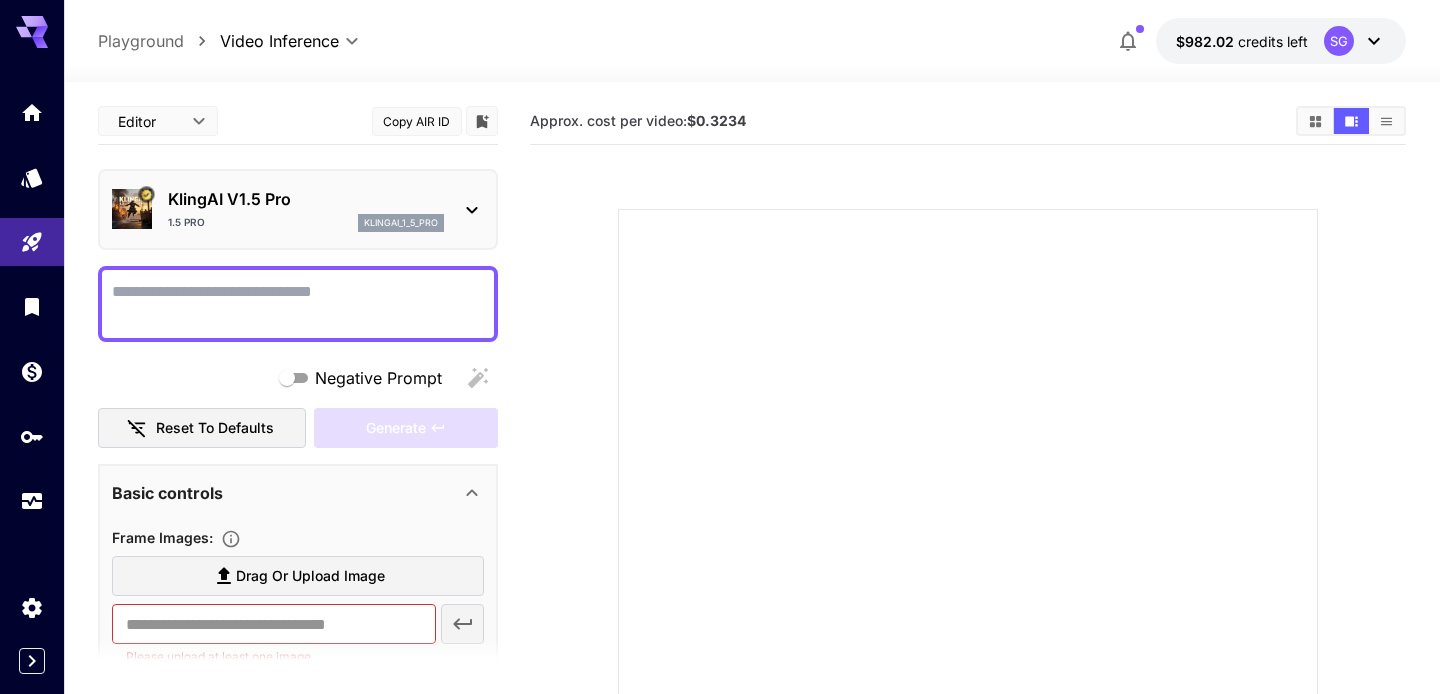scroll, scrollTop: 0, scrollLeft: 0, axis: both 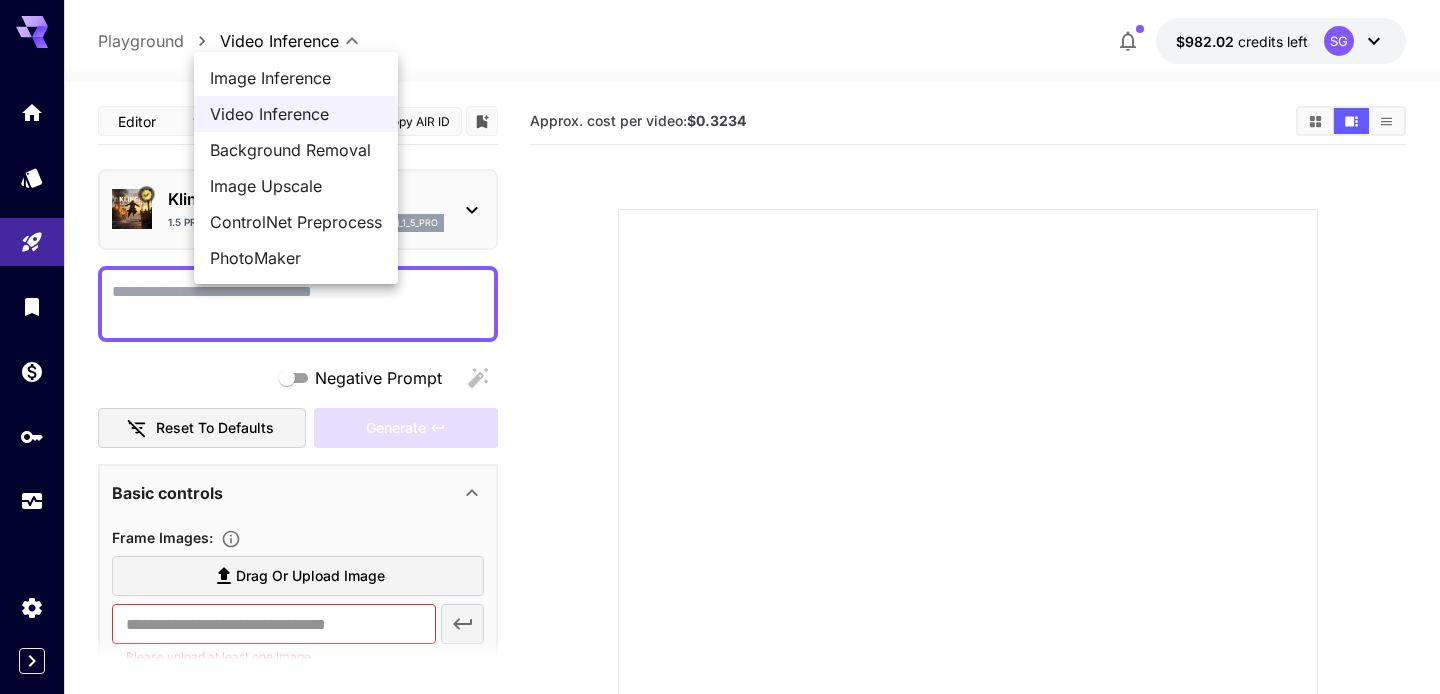 click on "Image Inference" at bounding box center (296, 78) 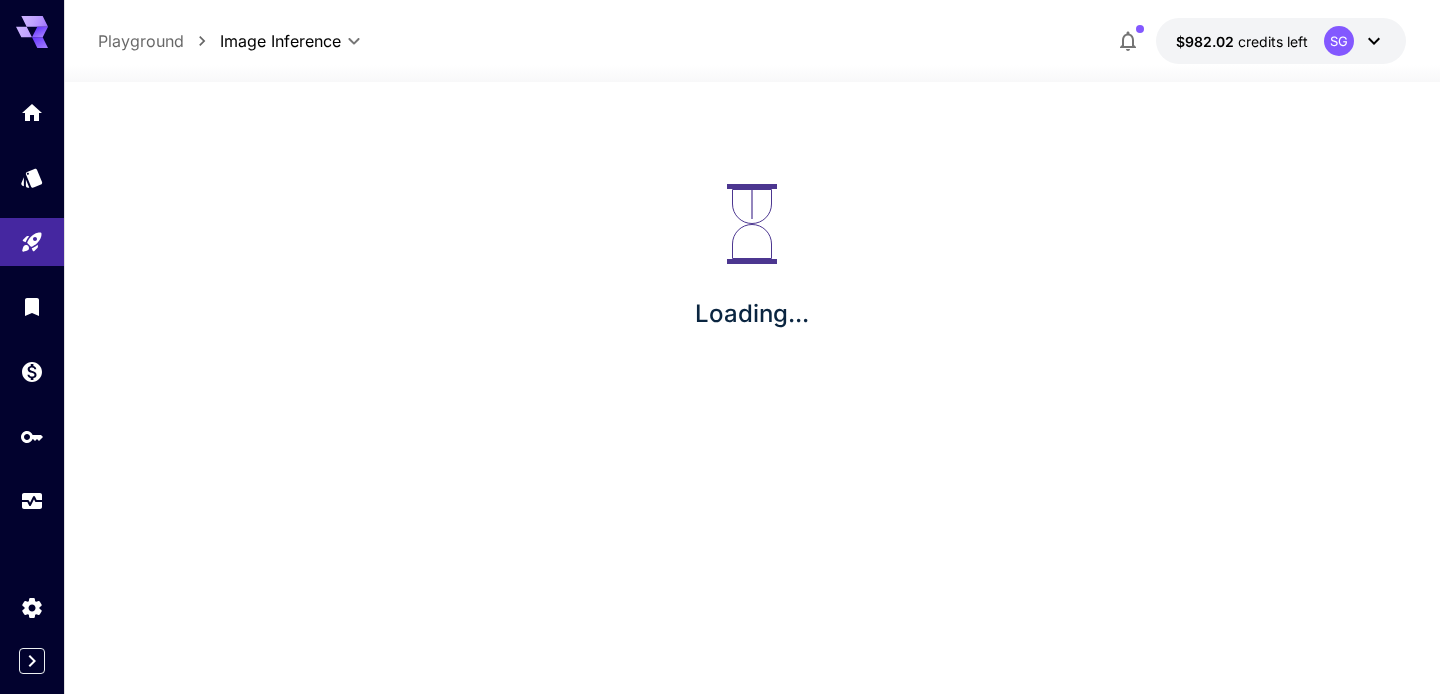 type on "**********" 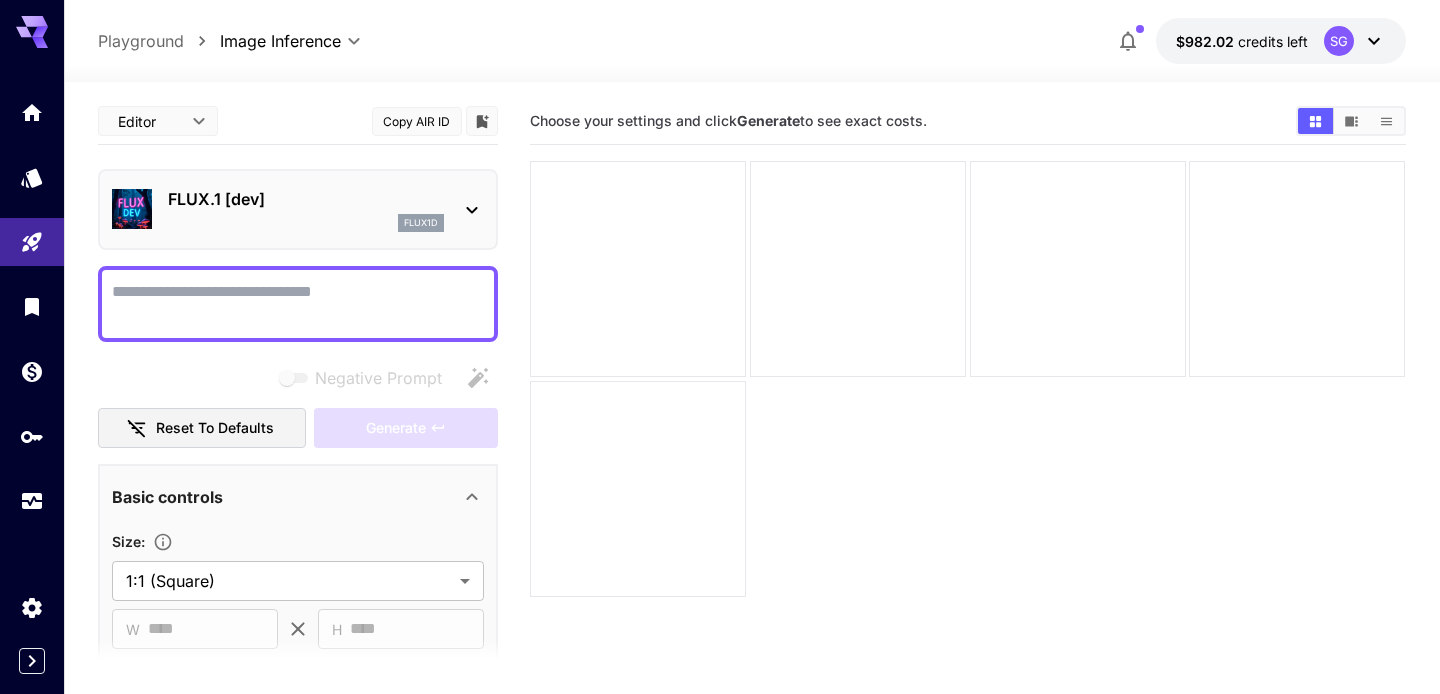 click on "FLUX.1 [dev] flux1d" at bounding box center [306, 209] 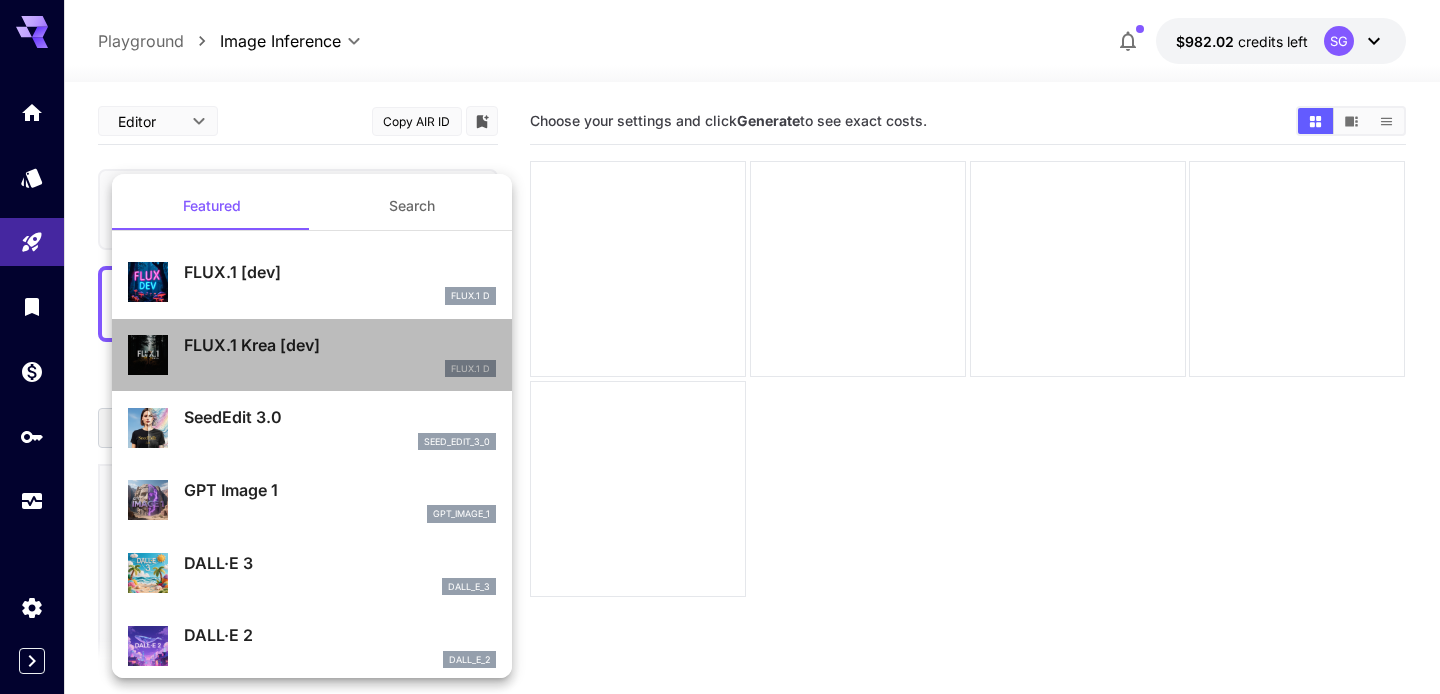 click on "FLUX.1 Krea [dev]" at bounding box center [340, 345] 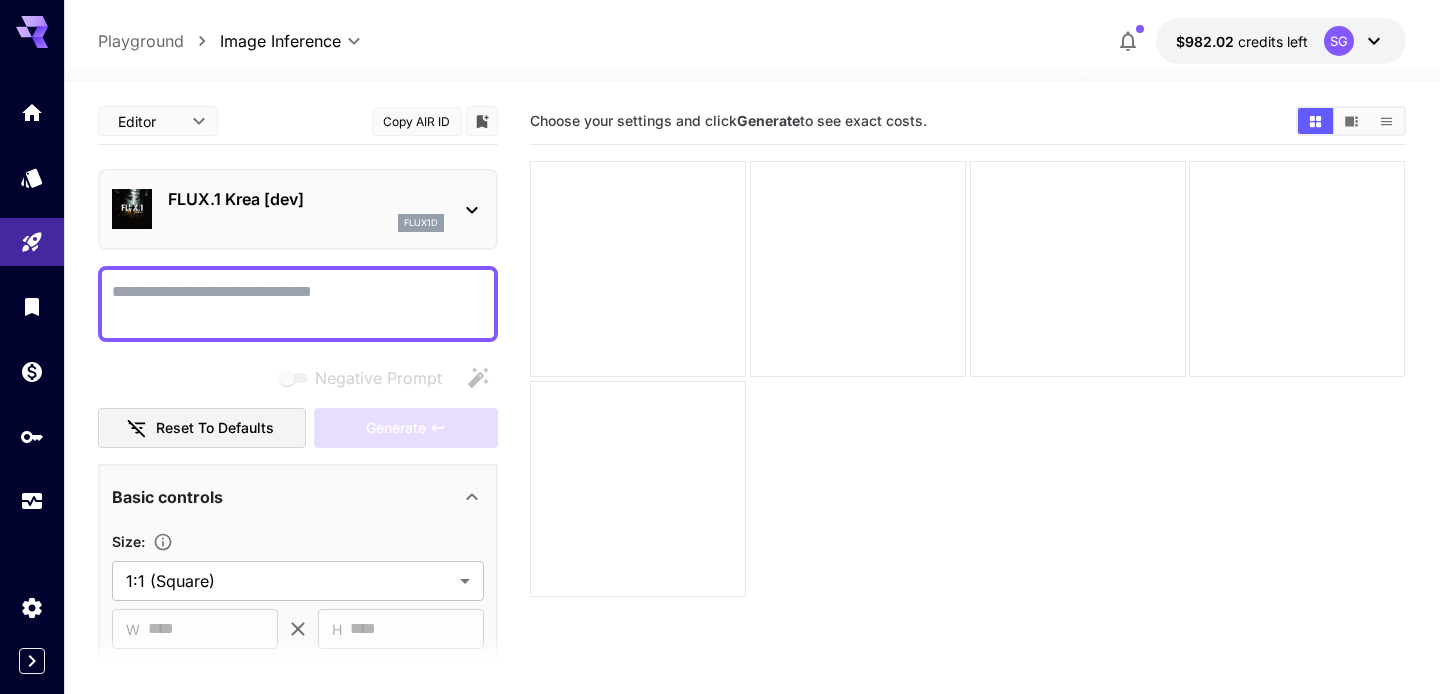 click on "FLUX.1 Krea [dev] flux1d" at bounding box center [306, 209] 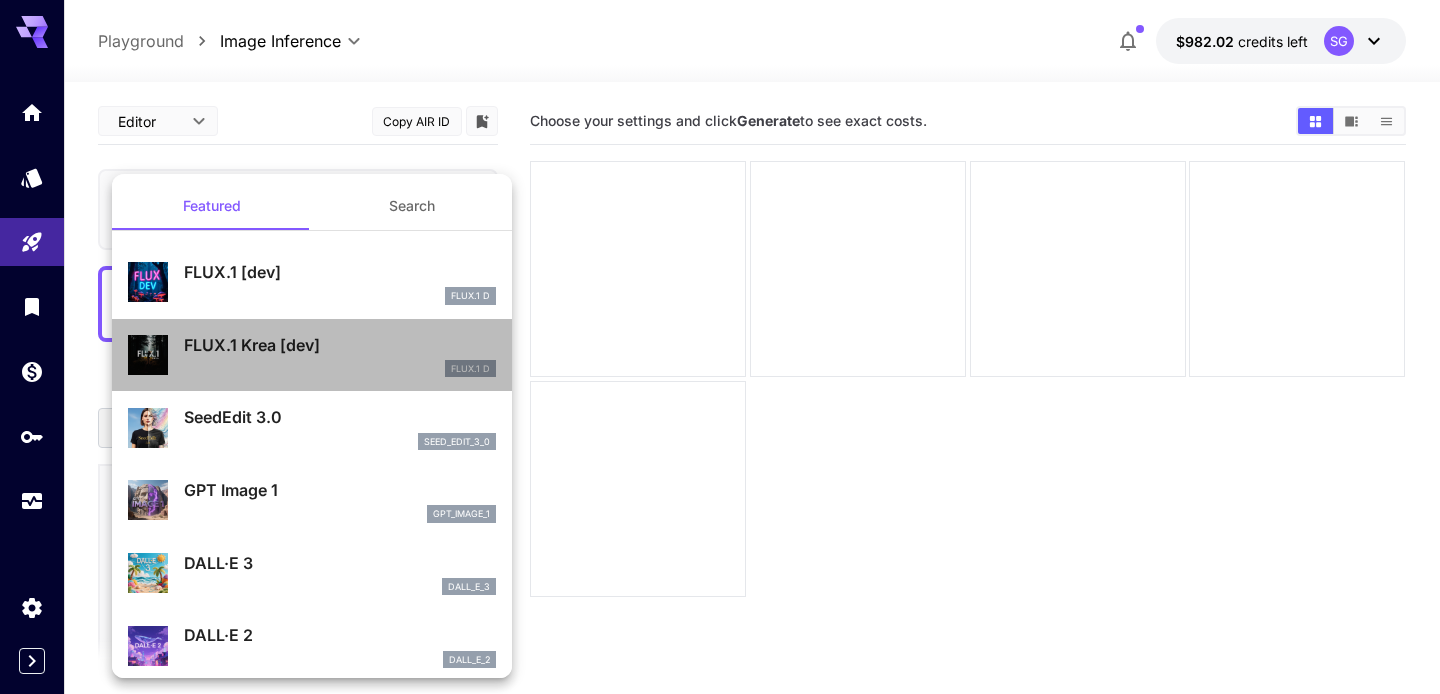 click on "FLUX.1 Krea [dev]" at bounding box center (340, 345) 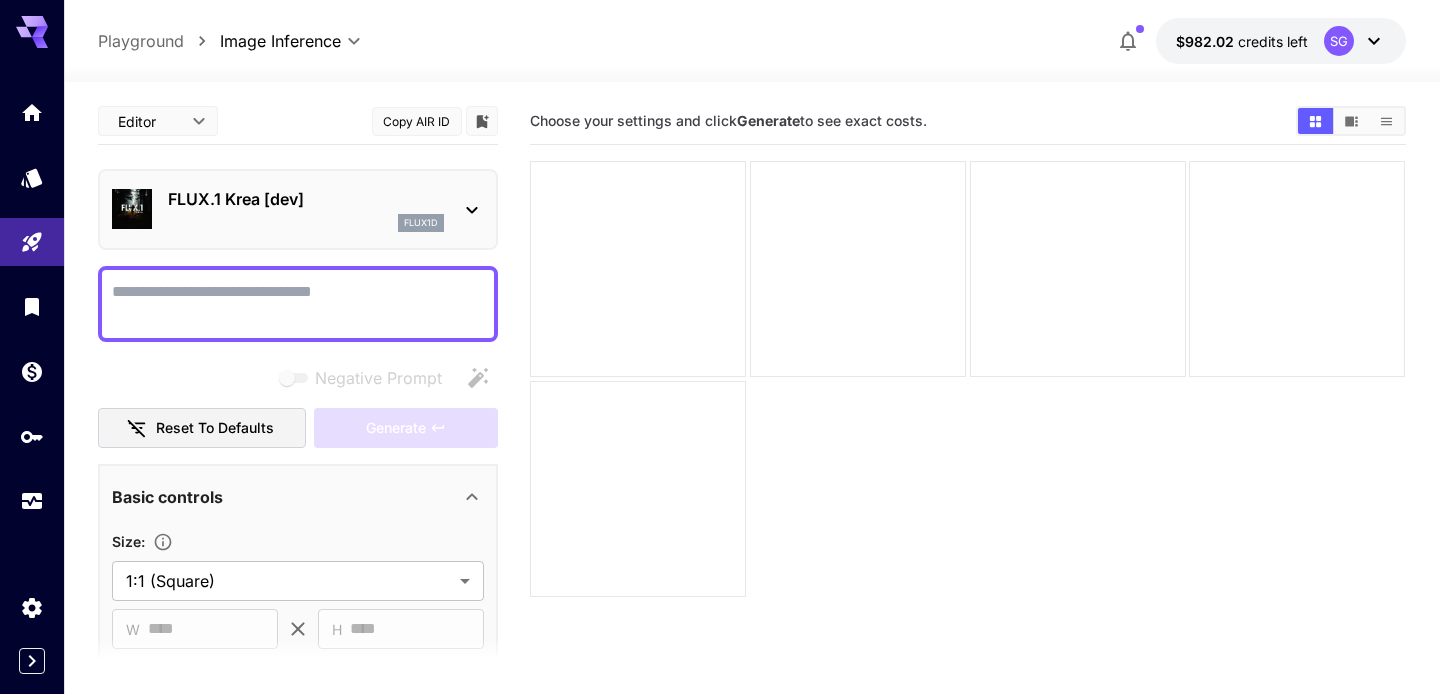 click on "**********" at bounding box center (751, 41) 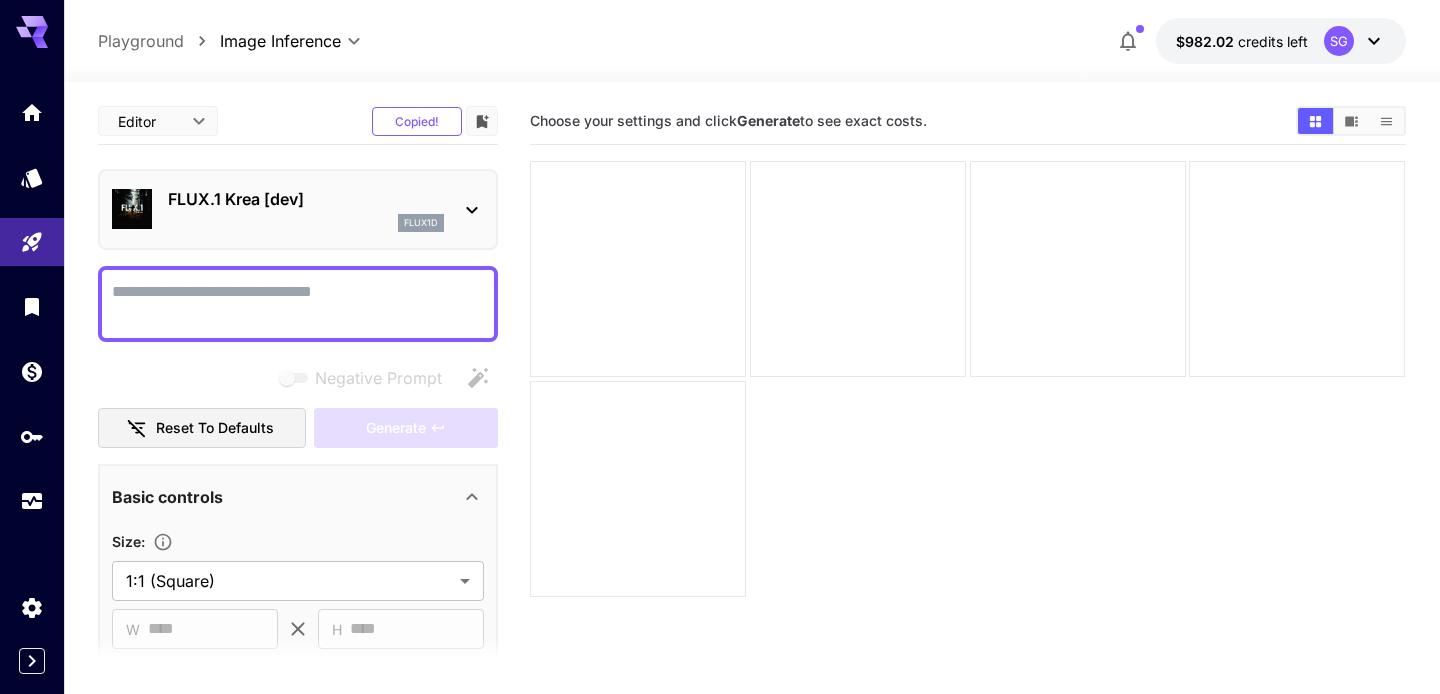 click on "Negative Prompt" at bounding box center [298, 304] 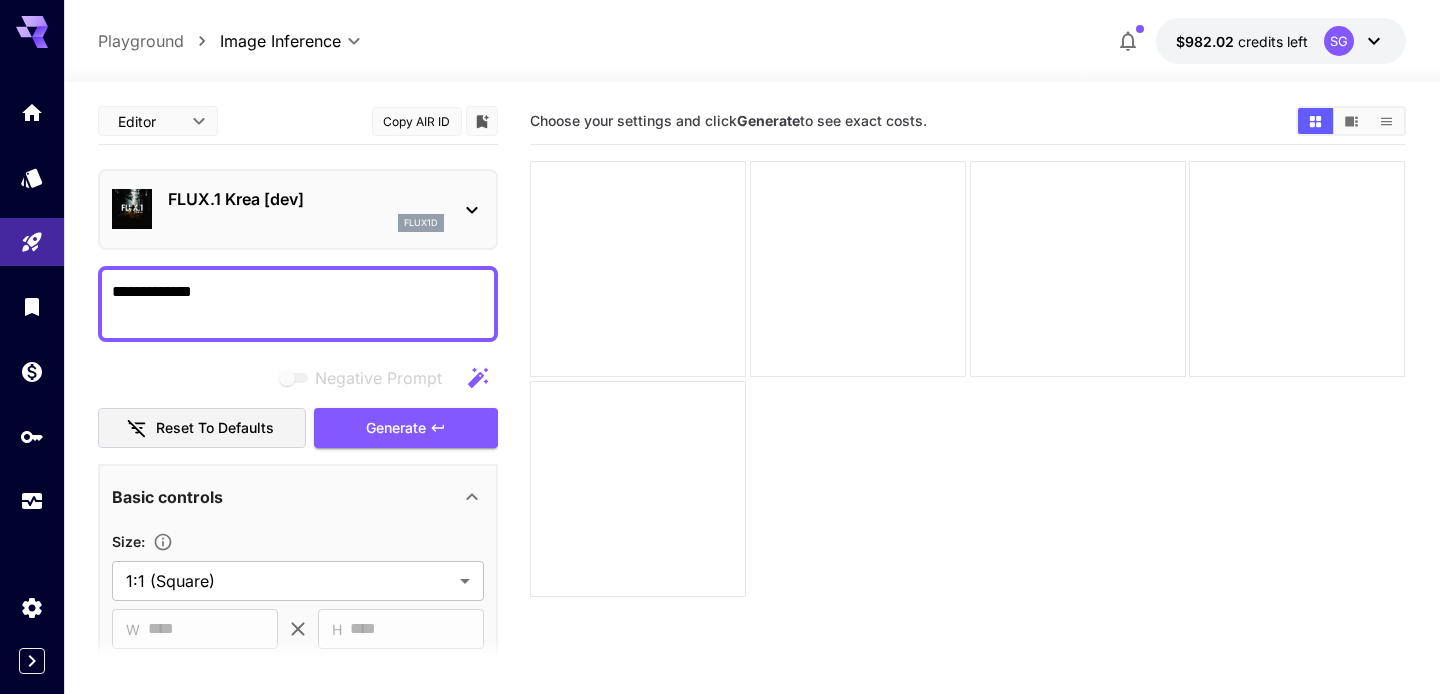 drag, startPoint x: 310, startPoint y: 299, endPoint x: 86, endPoint y: 295, distance: 224.0357 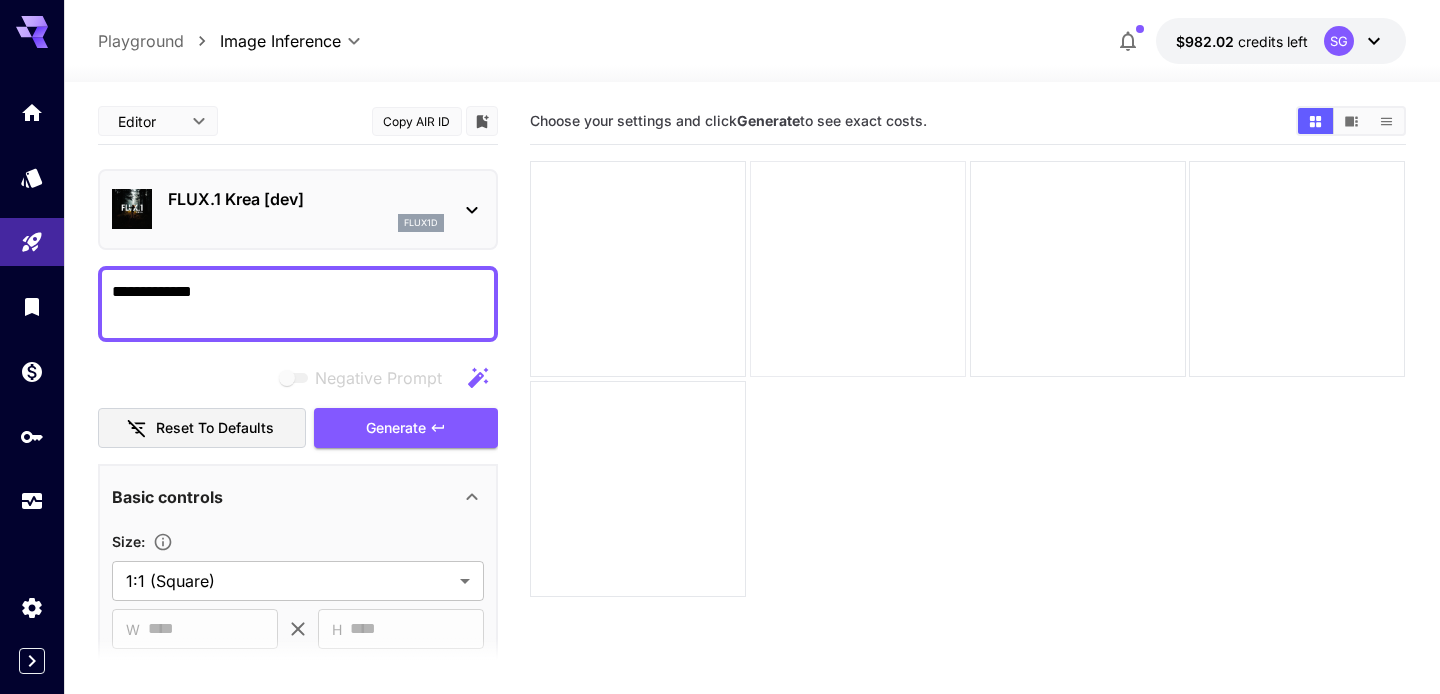 type on "**********" 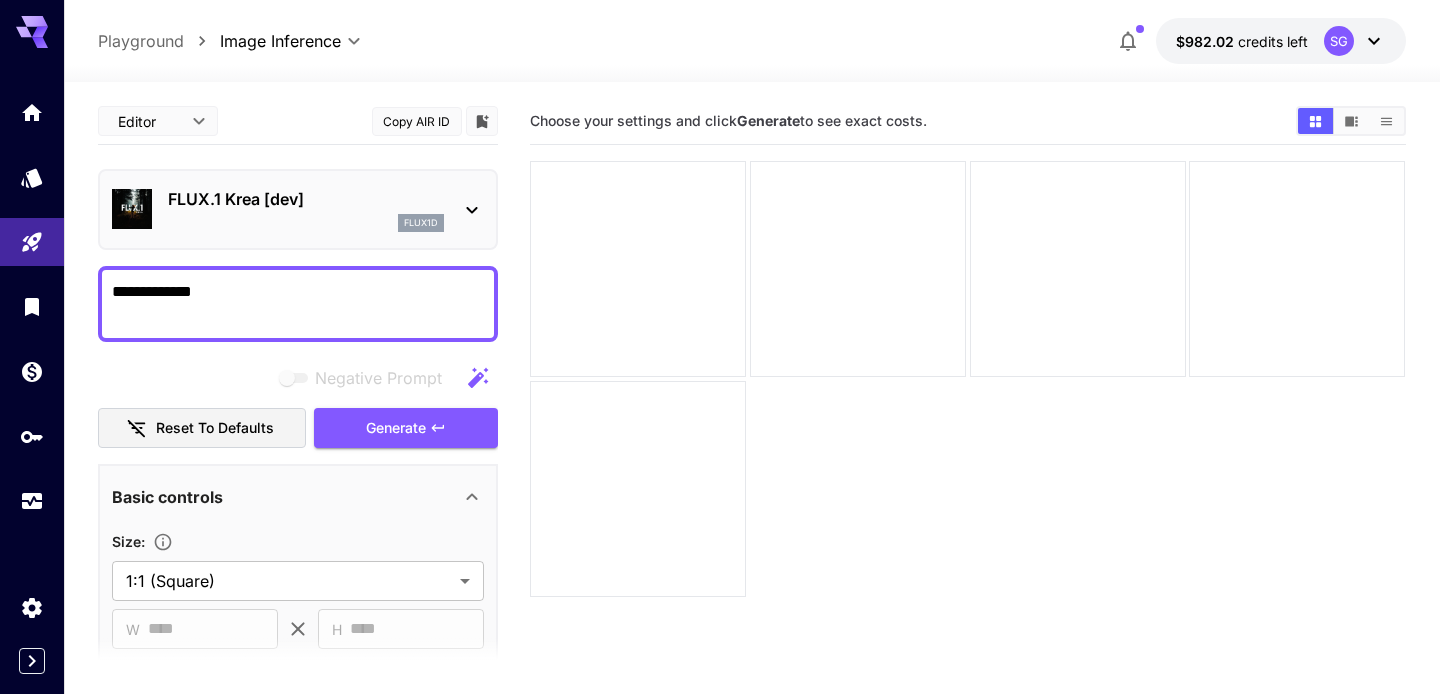 click on "FLUX.1 Krea [dev]" at bounding box center (306, 199) 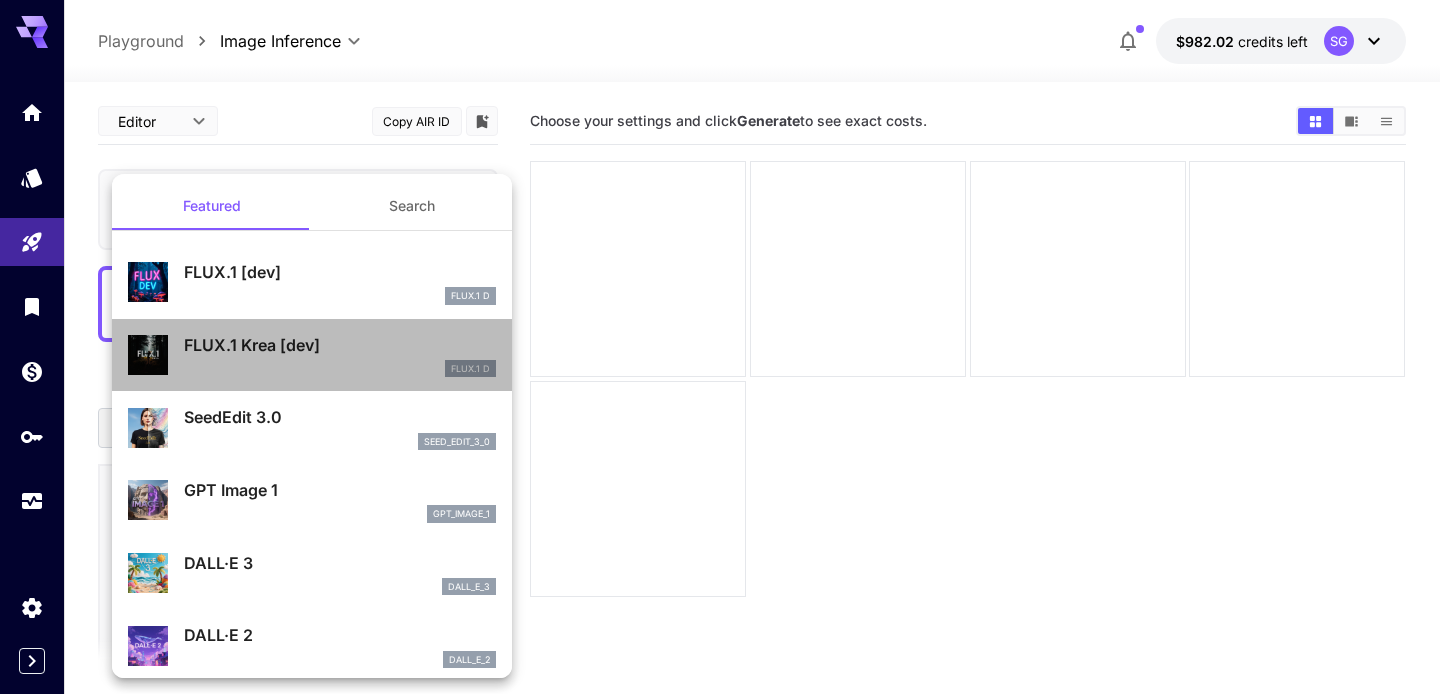 click on "FLUX.1 Krea [dev]" at bounding box center (340, 345) 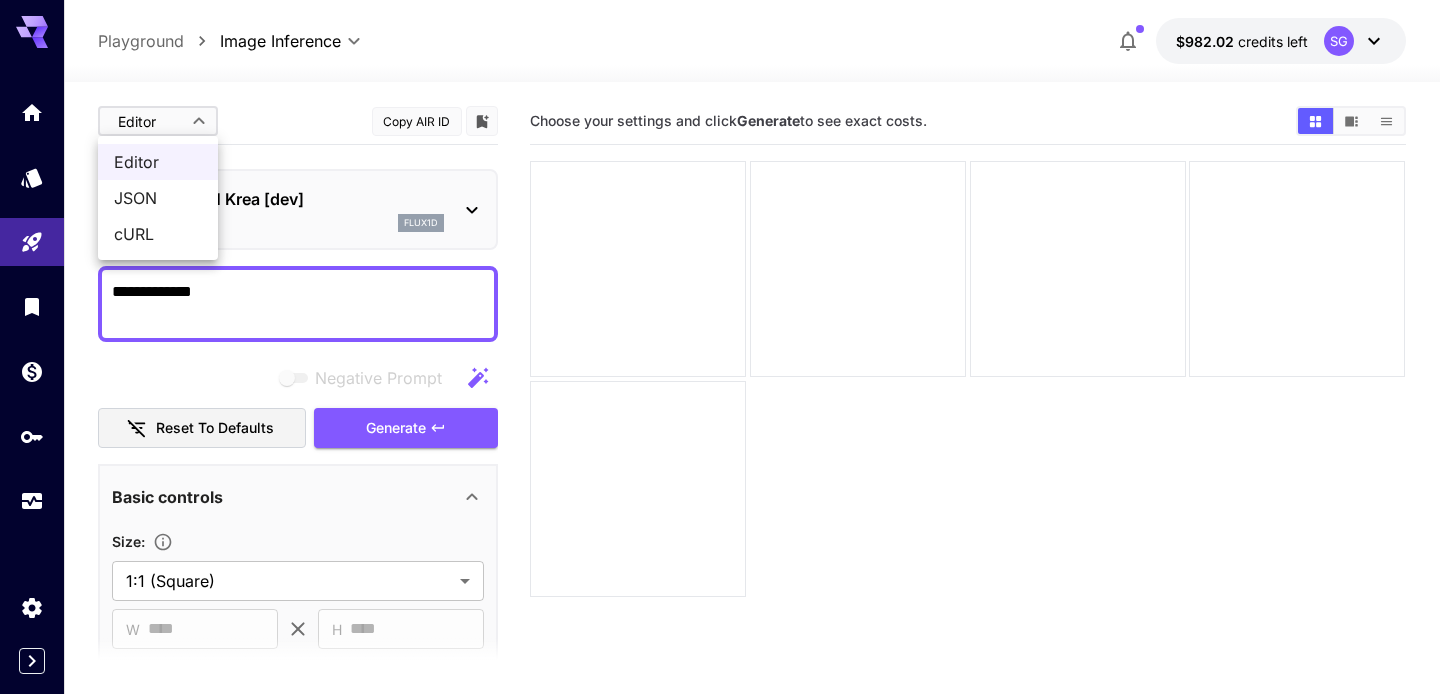 click on "**********" at bounding box center (720, 426) 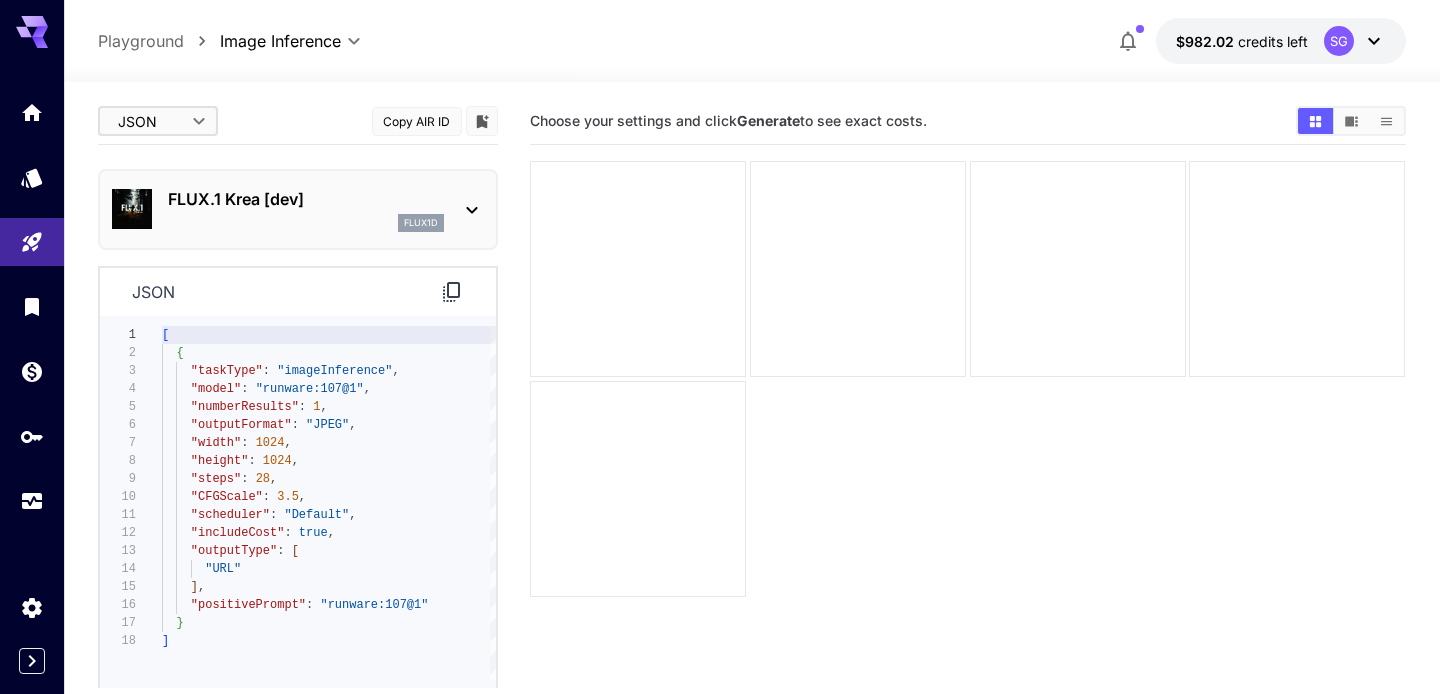 type on "**********" 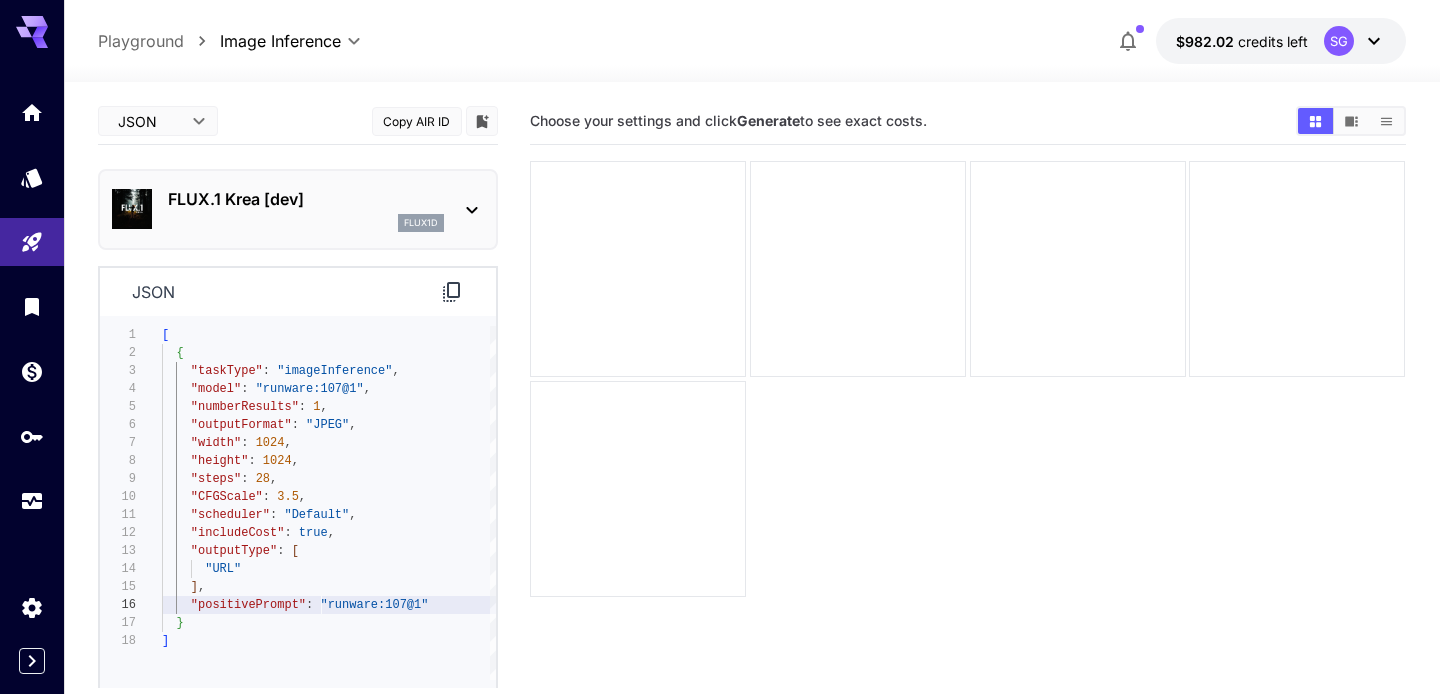 scroll, scrollTop: 90, scrollLeft: 0, axis: vertical 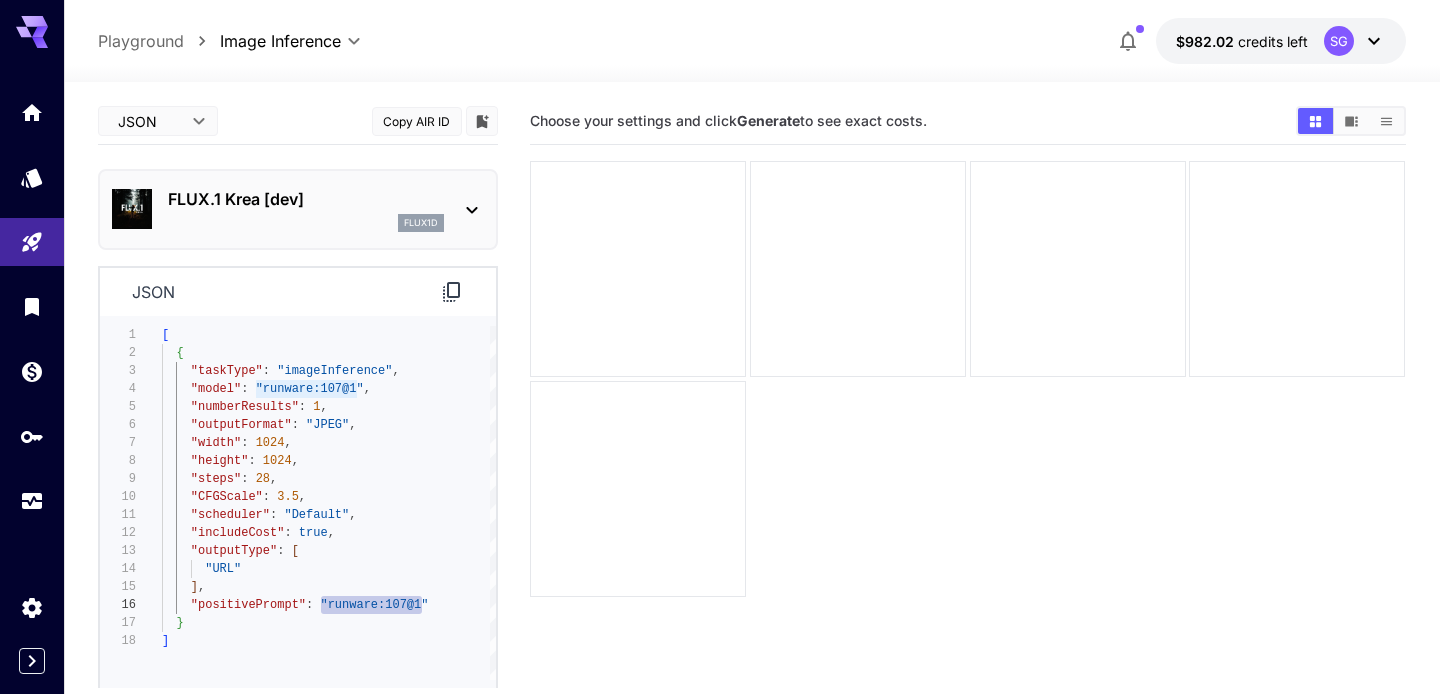 drag, startPoint x: 321, startPoint y: 607, endPoint x: 422, endPoint y: 607, distance: 101 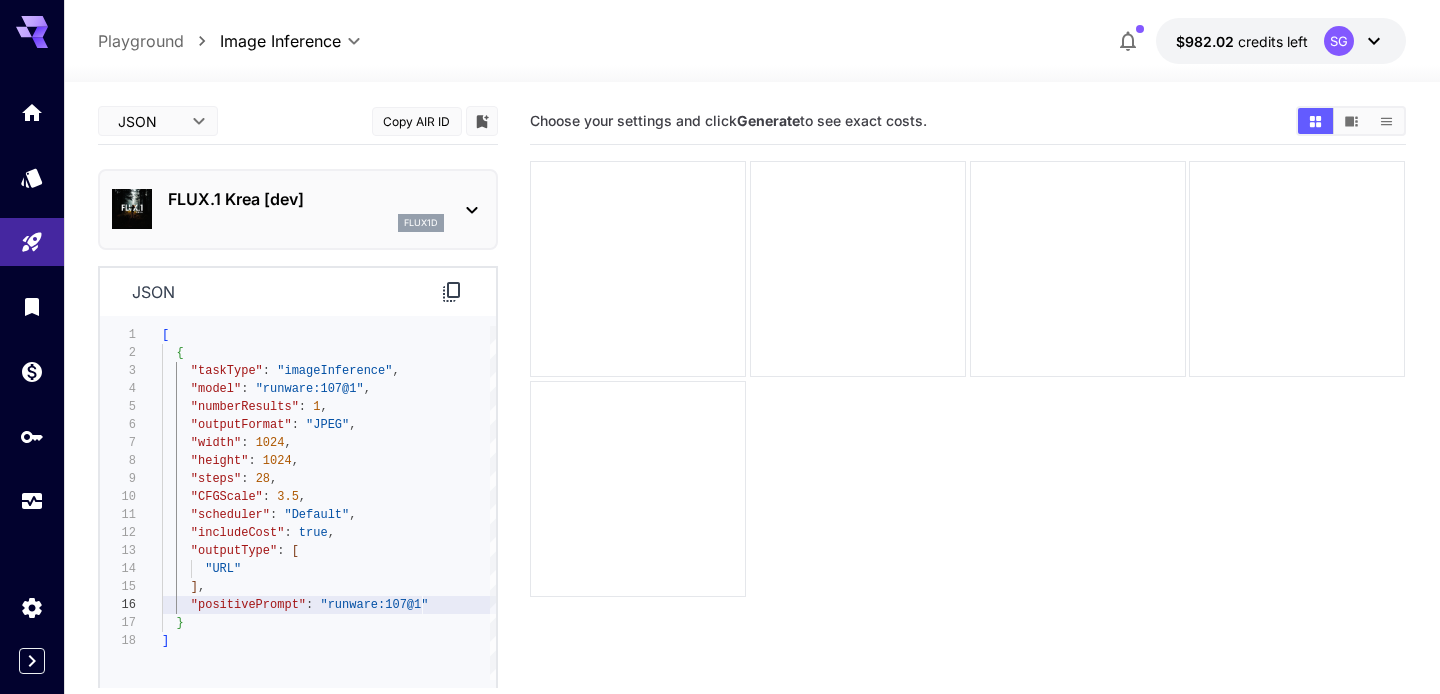 click on "[    {      "taskType" :   "imageInference" ,      "model" :   "runware:107@1" ,      "numberResults" :   1 ,      "outputFormat" :   "JPEG" ,      "width" :   1024 ,      "height" :   1024 ,      "steps" :   28 ,      "CFGScale" :   3.5 ,      "scheduler" :   "Default" ,      "includeCost" :   true ,      "outputType" :   [        "URL"      ] ,      "positivePrompt" :   "runware:107@1"    } ]" at bounding box center [329, 503] 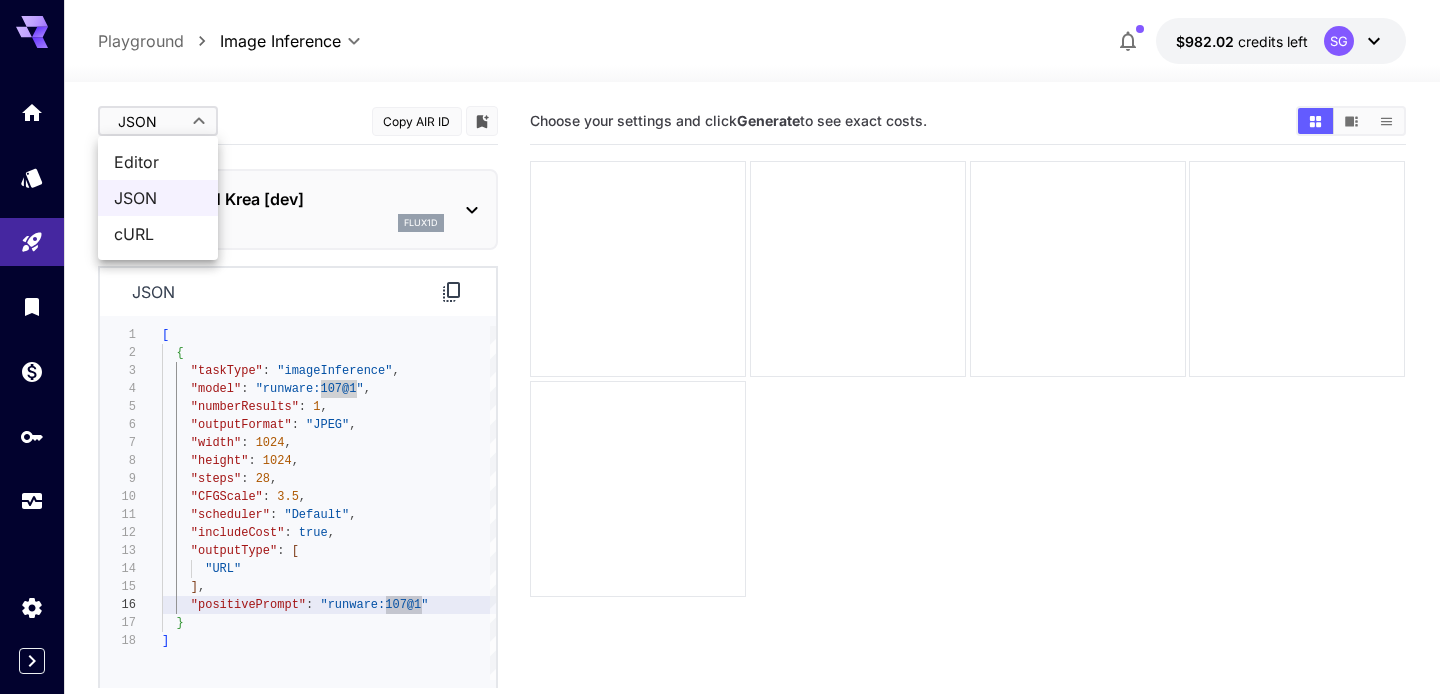 click on "**********" at bounding box center (720, 426) 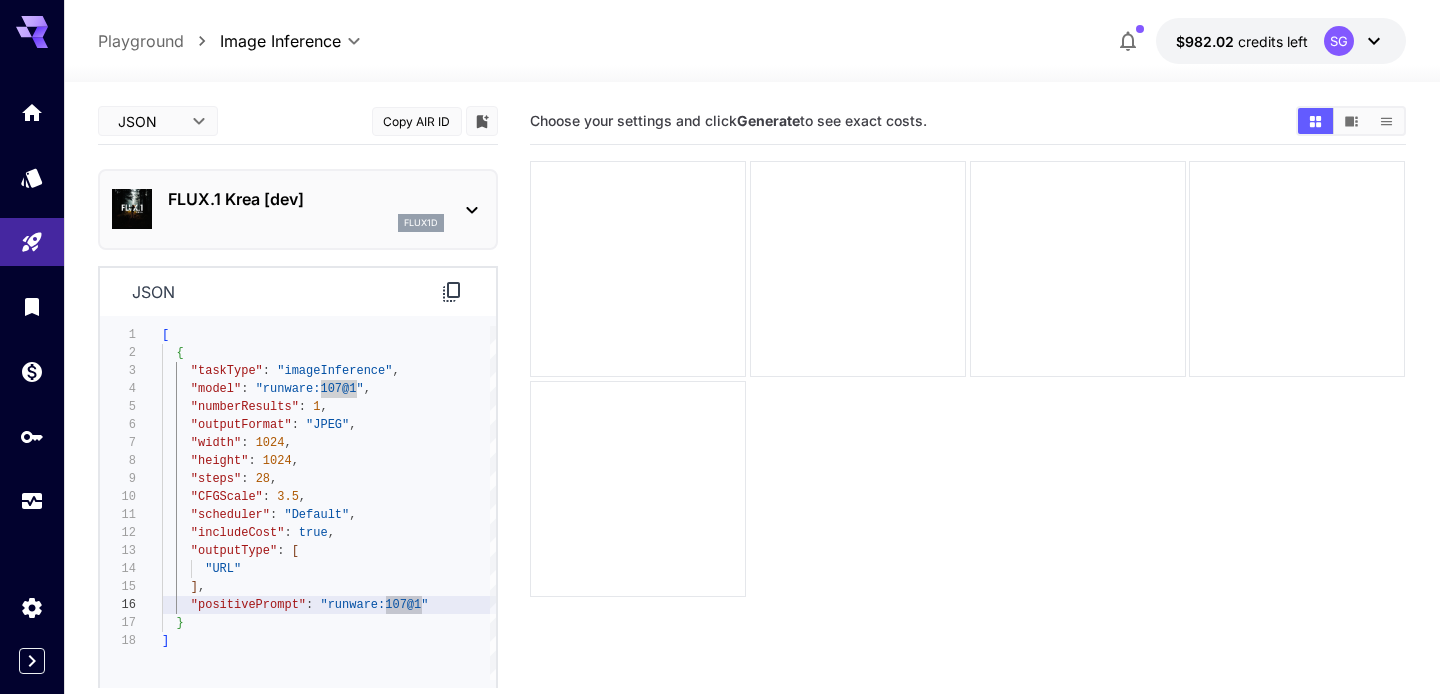 click on "flux1d" at bounding box center [306, 223] 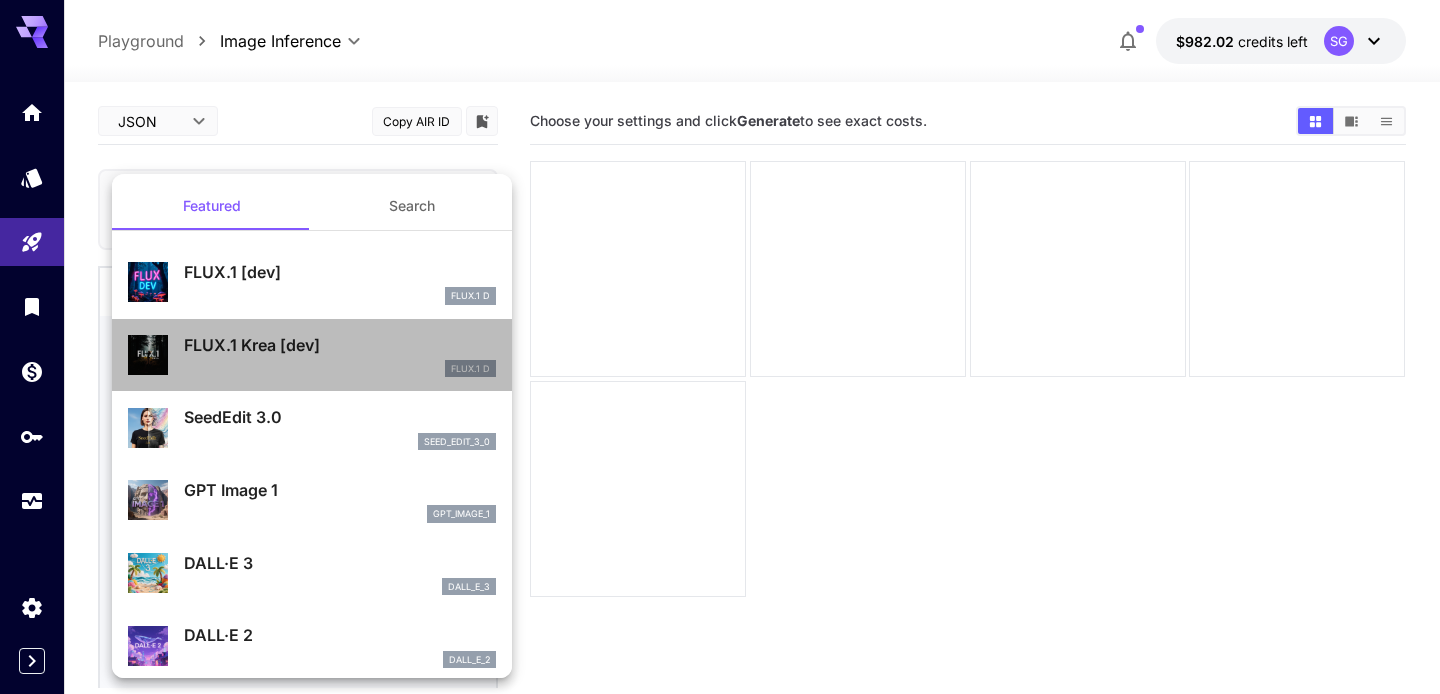 click on "FLUX.1 Krea [dev]" at bounding box center (340, 345) 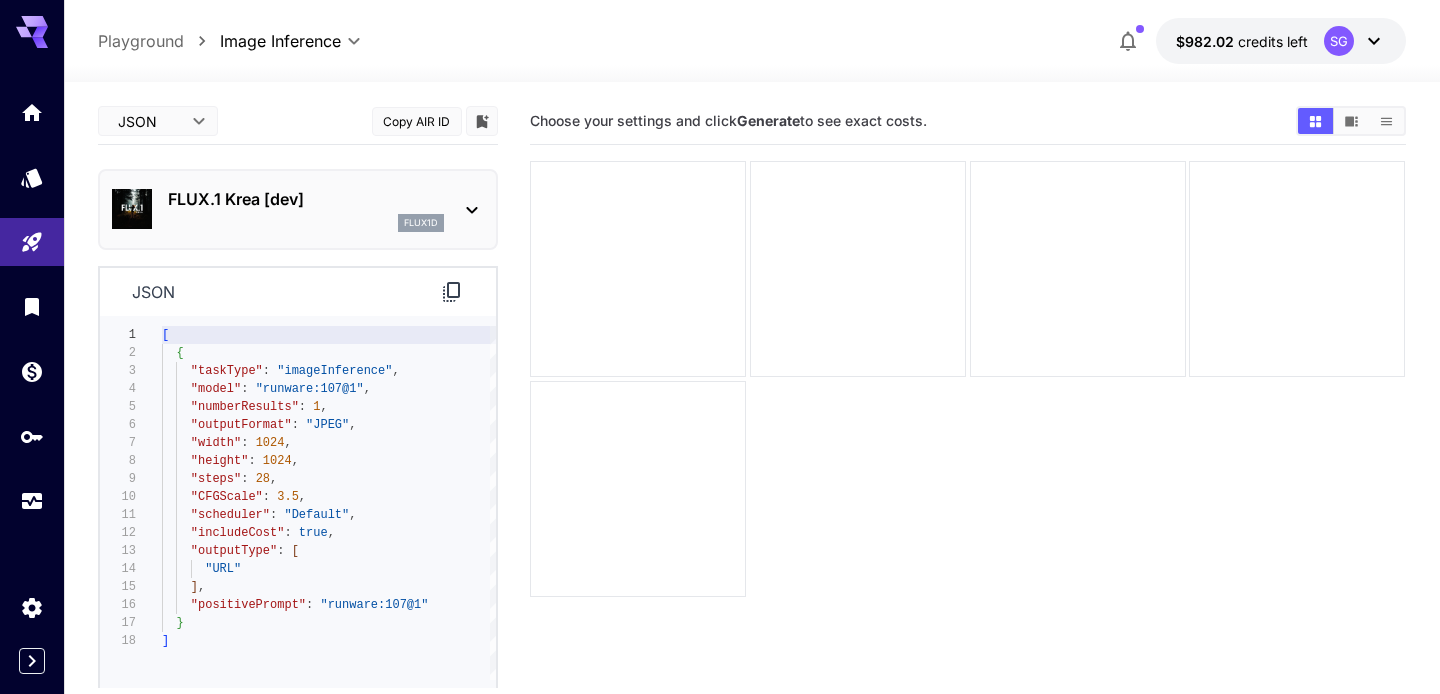 click on "FLUX.1 Krea [dev] flux1d" at bounding box center (298, 209) 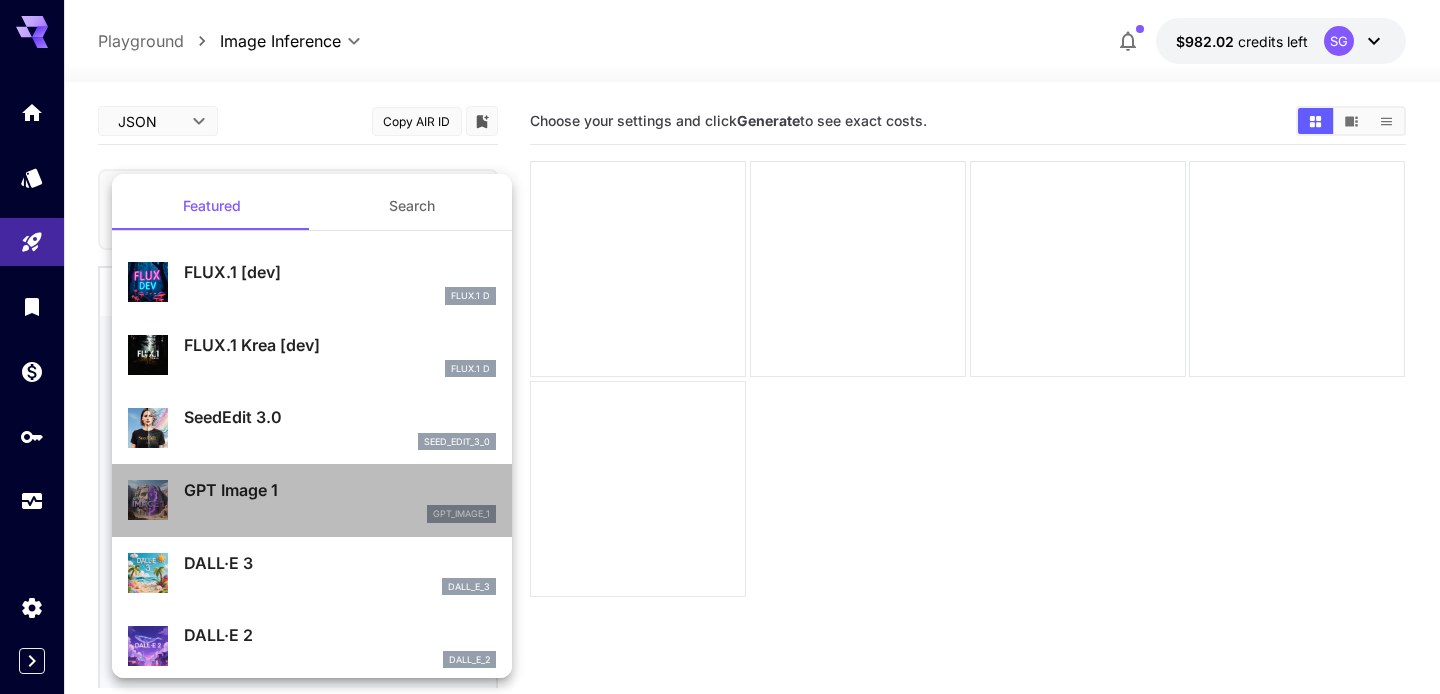 click on "GPT Image 1 gpt_image_1" at bounding box center (312, 500) 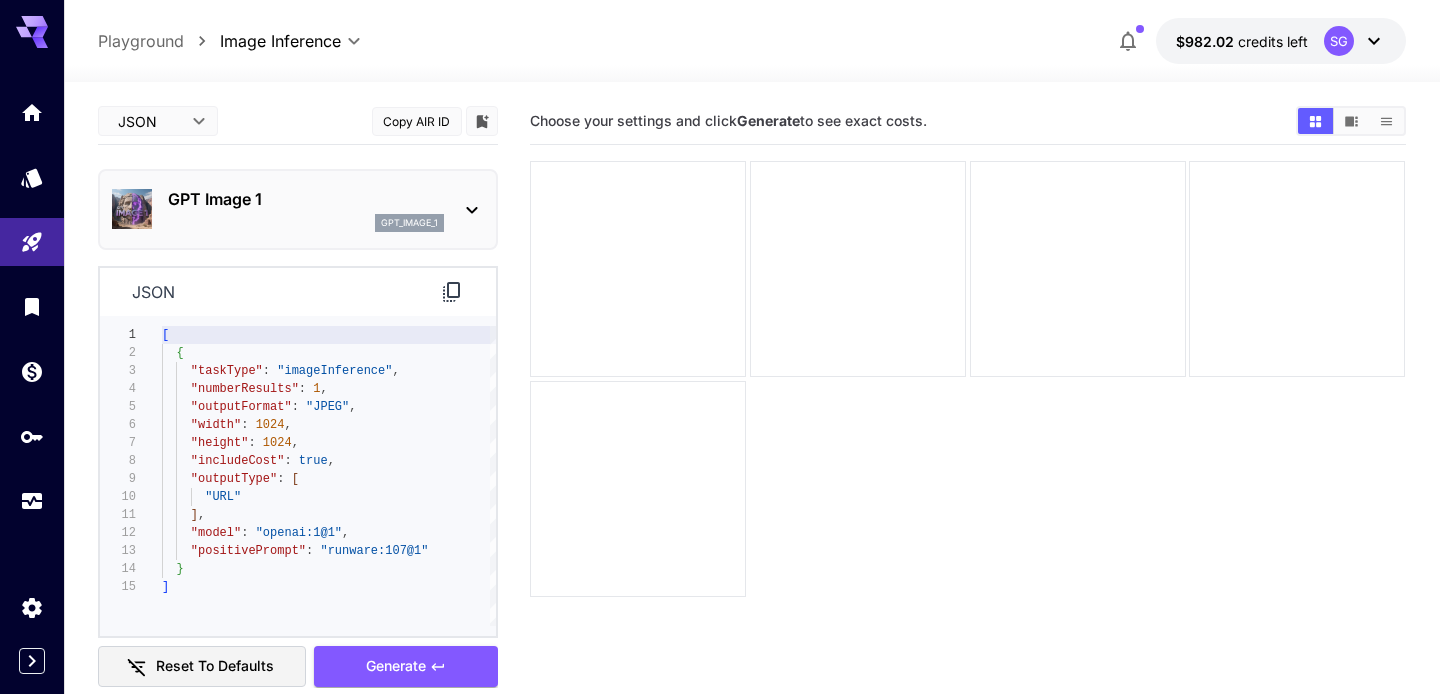click on "GPT Image 1" at bounding box center [306, 199] 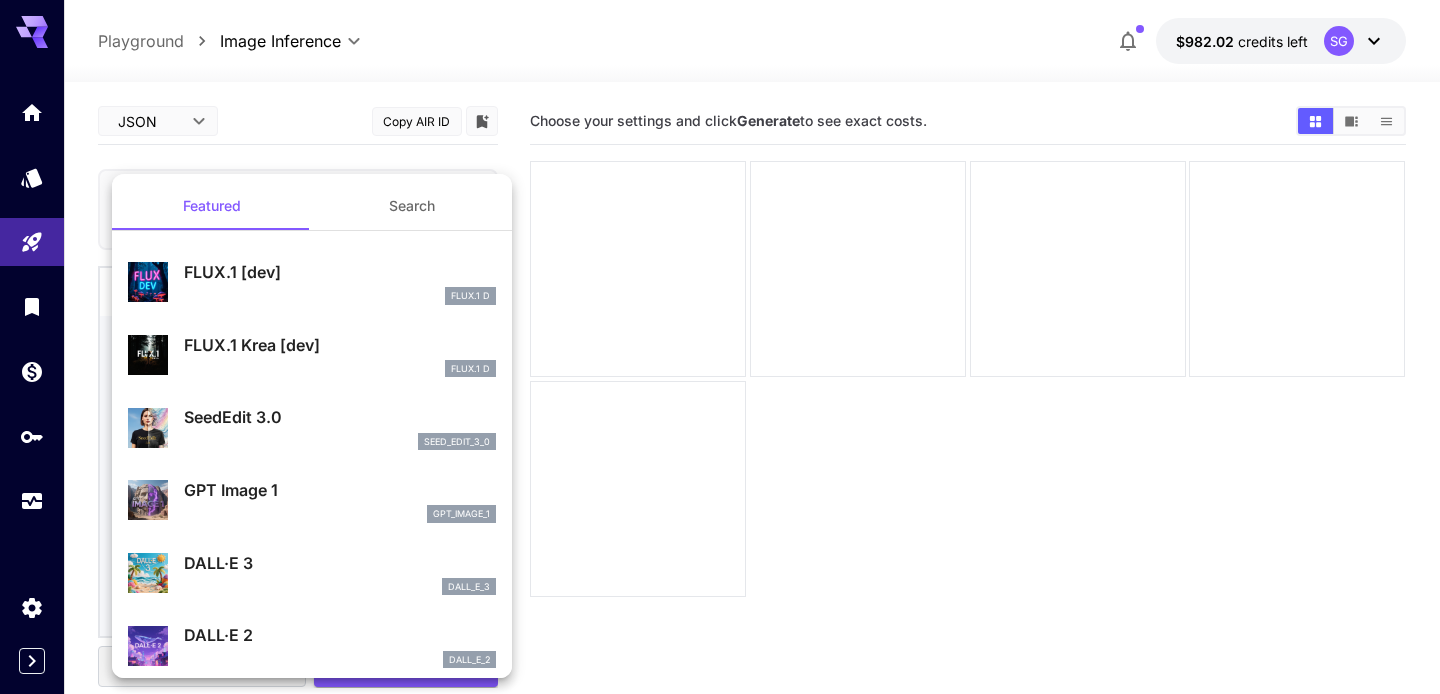 click on "DALL·E 2 dall_e_2" at bounding box center (312, 645) 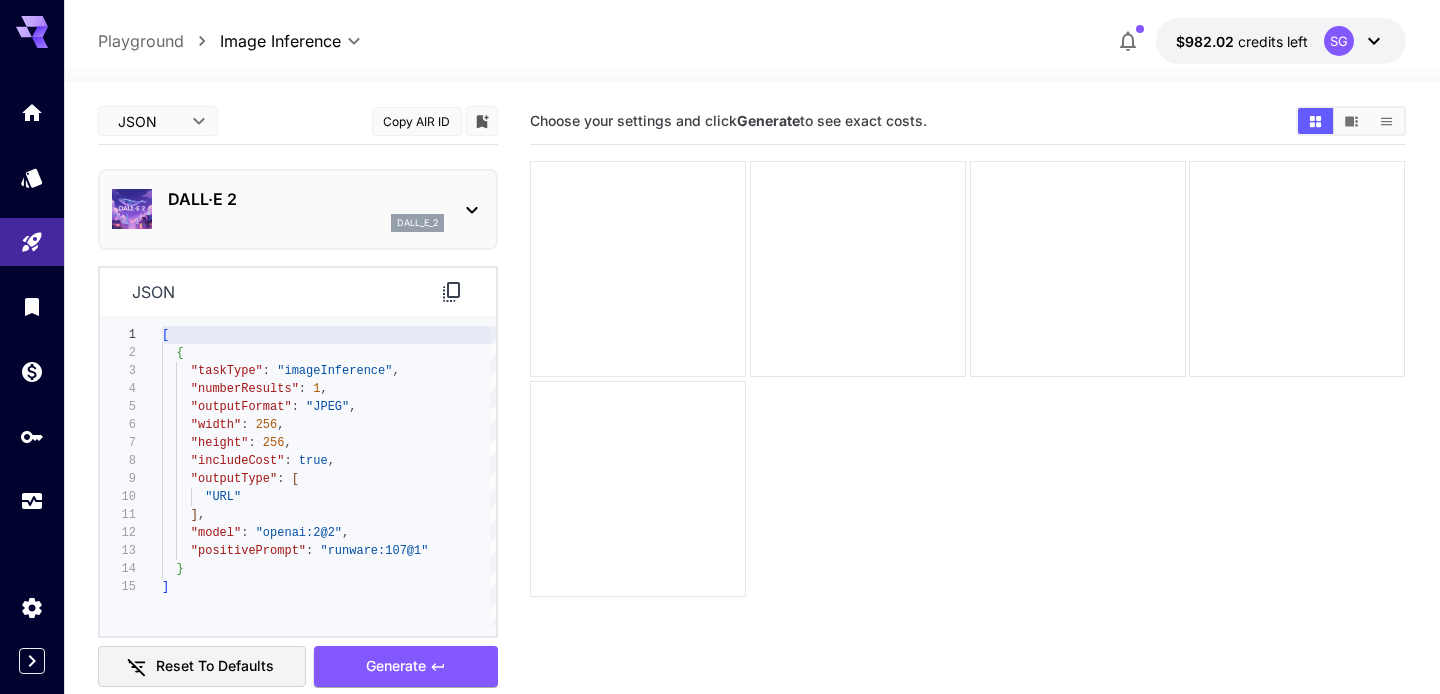 click on "DALL·E 2" at bounding box center [306, 199] 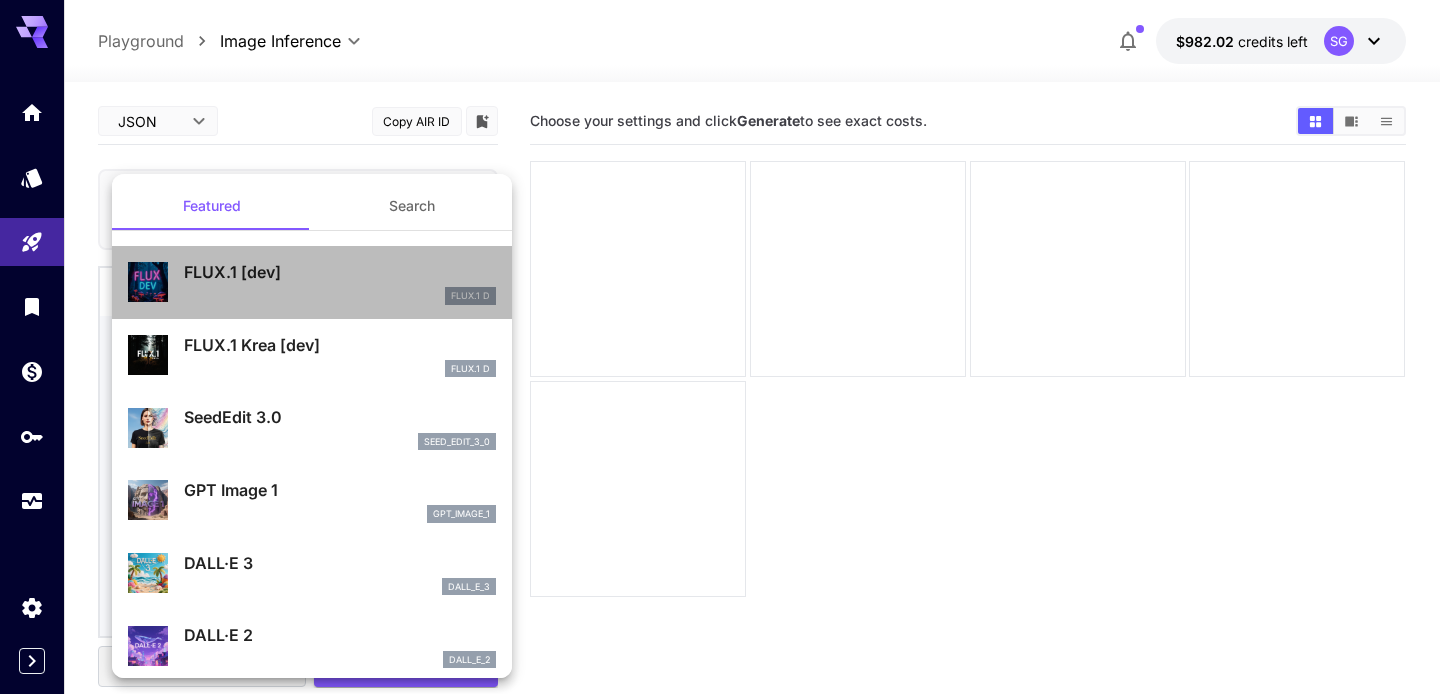 click on "FLUX.1 [dev]" at bounding box center (340, 272) 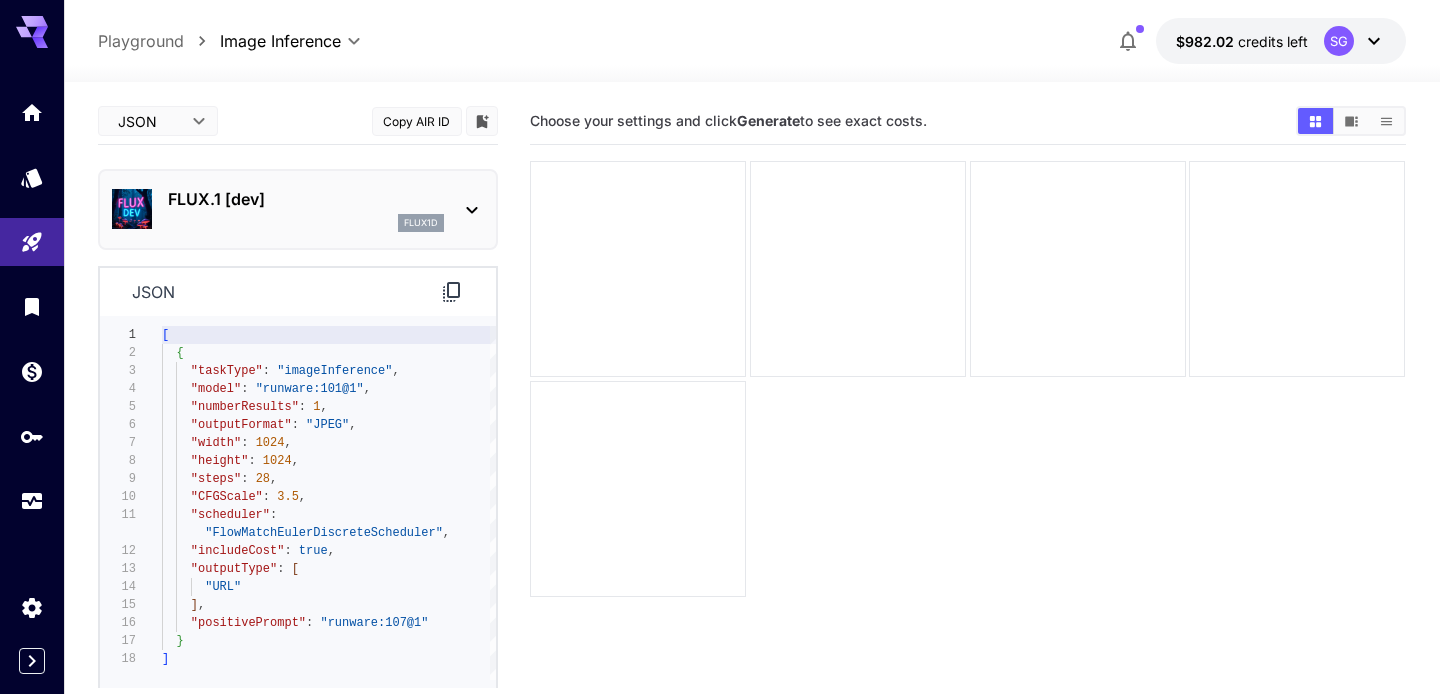click on "FLUX.1 [dev]" at bounding box center (306, 199) 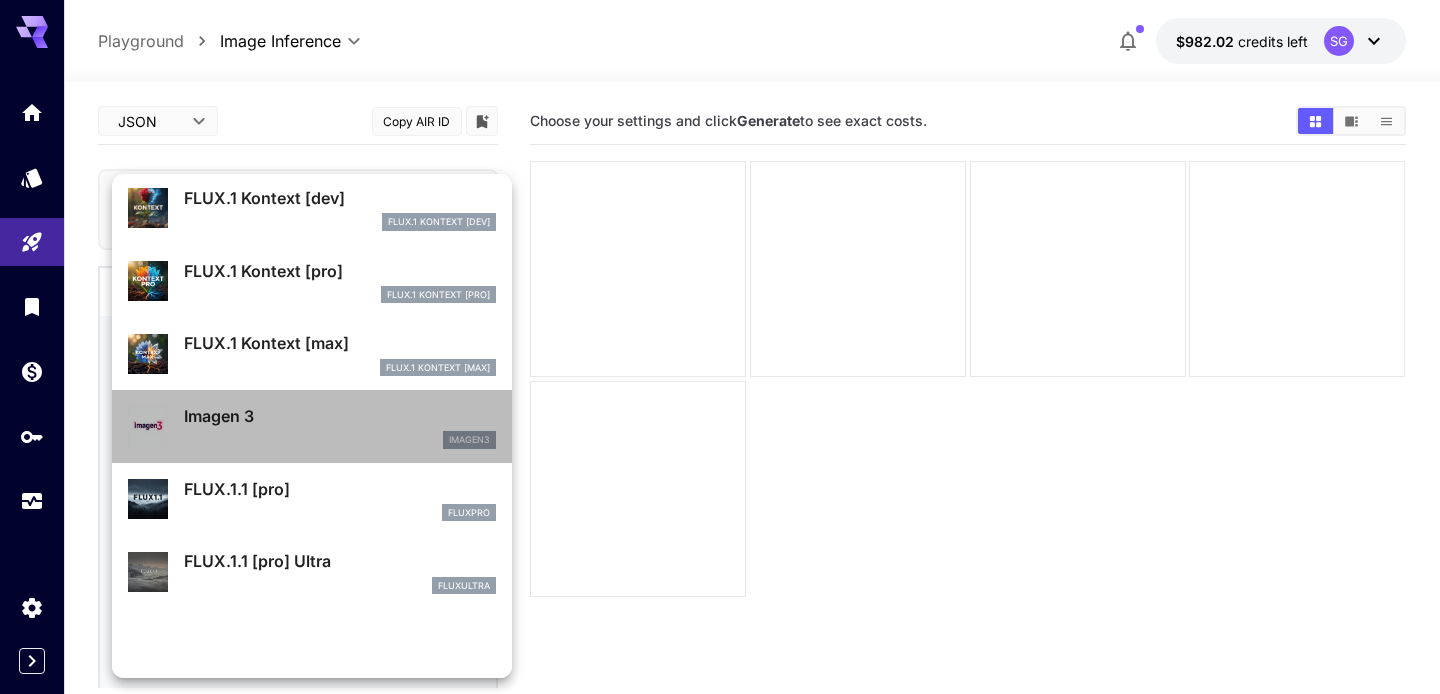 click on "Imagen 3 imagen3" at bounding box center (312, 426) 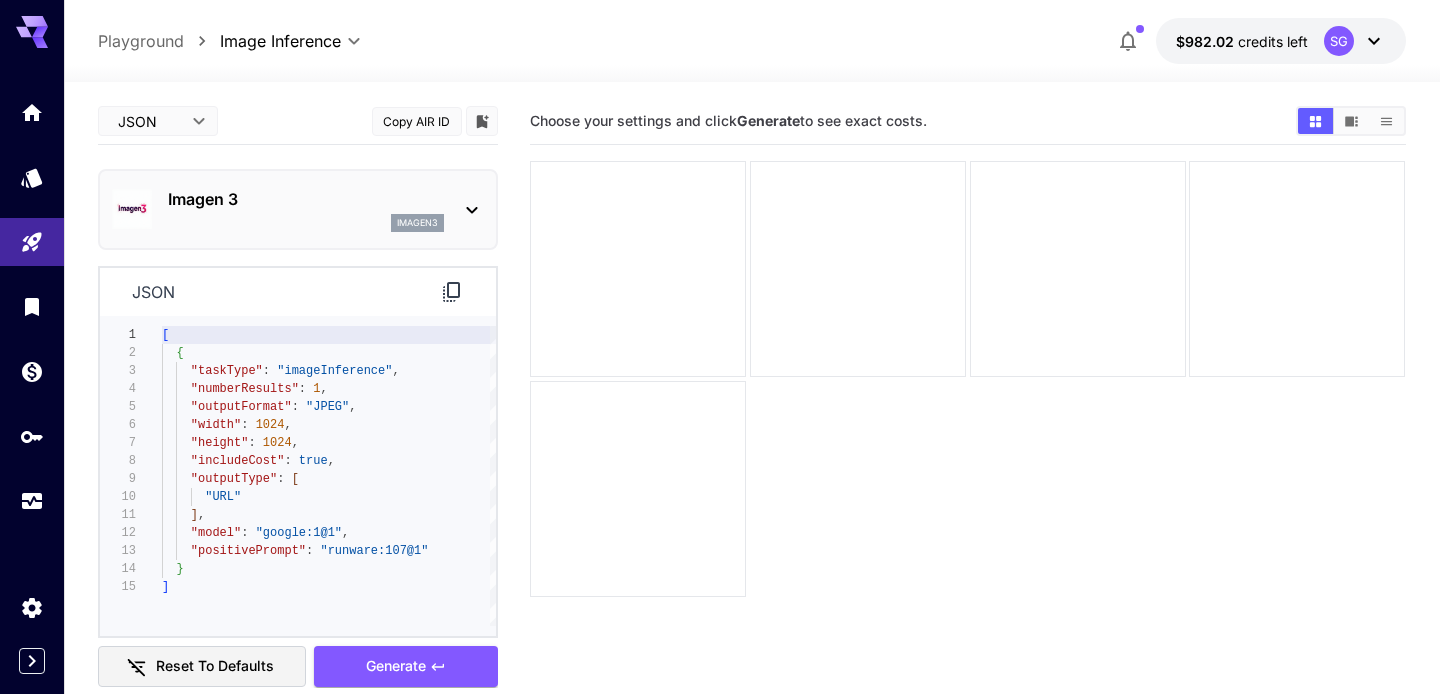 click on "Imagen 3" at bounding box center (306, 199) 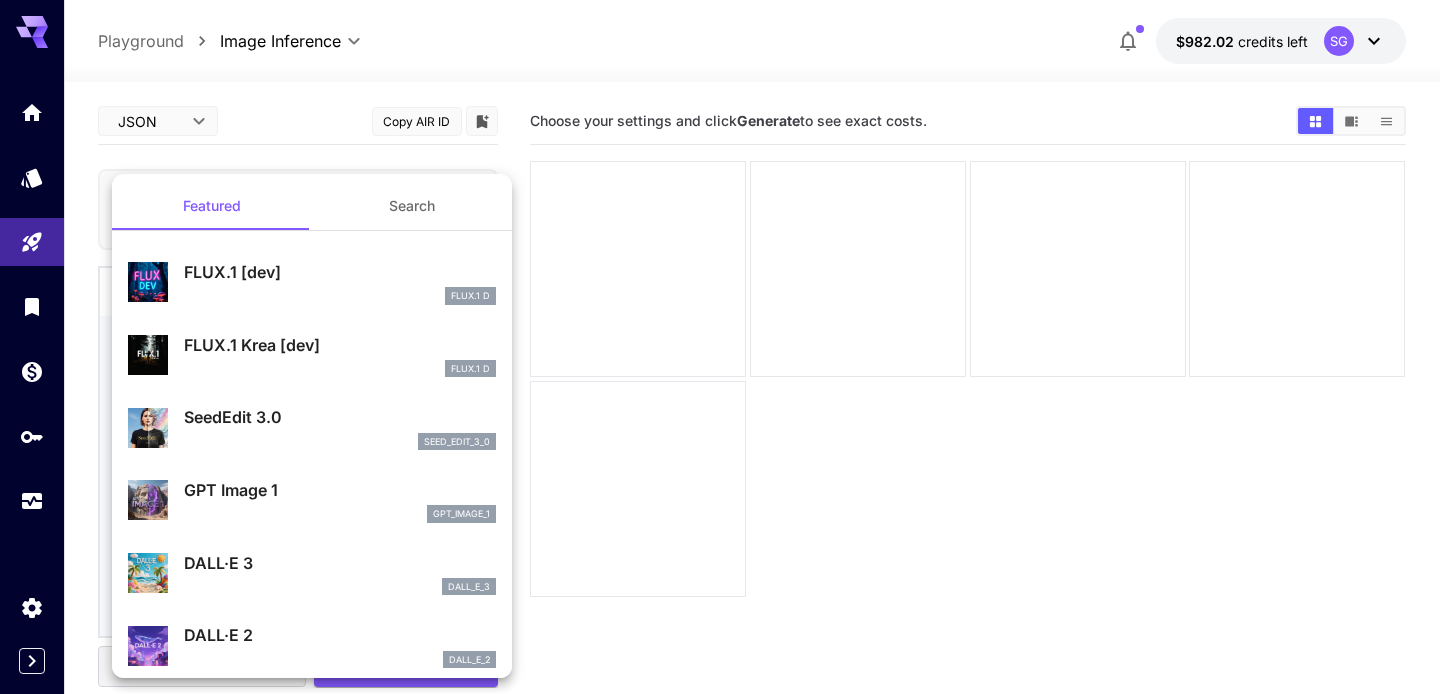 click on "FLUX.1 Krea [dev]" at bounding box center (340, 345) 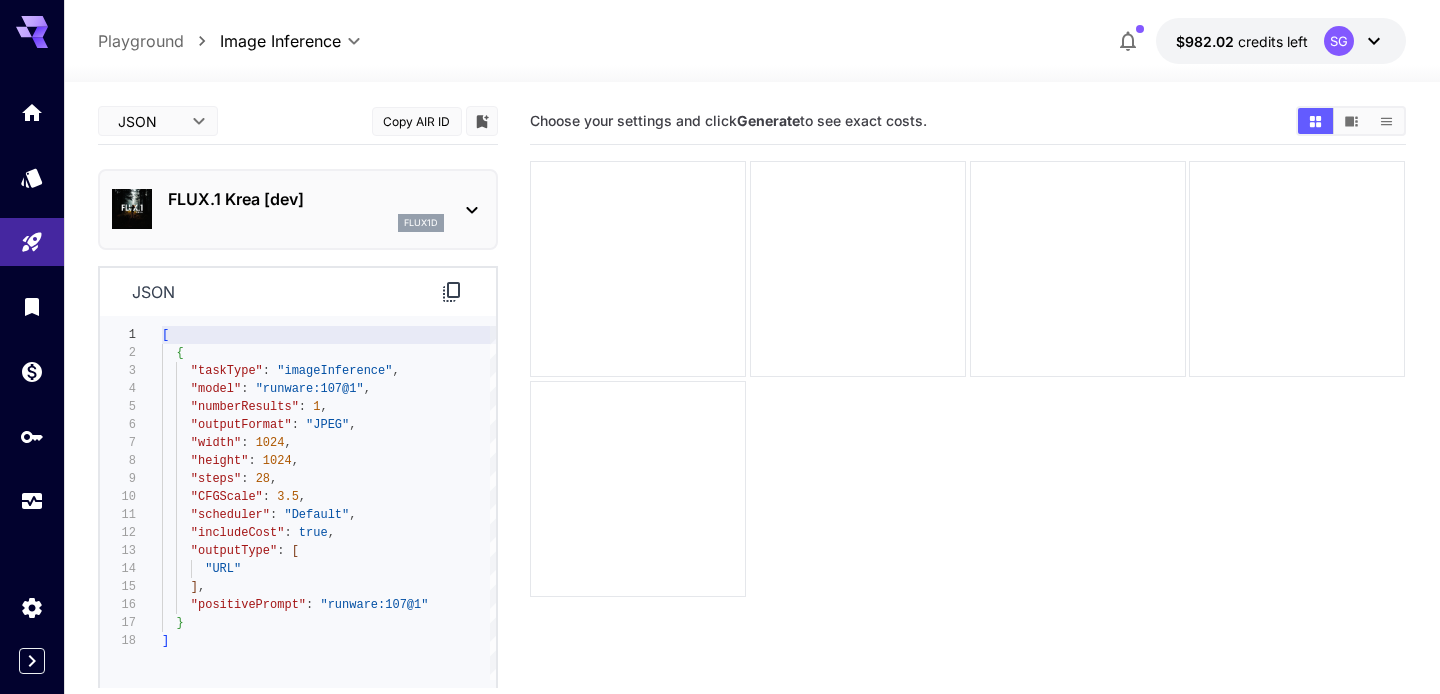 click on "flux1d" at bounding box center [306, 223] 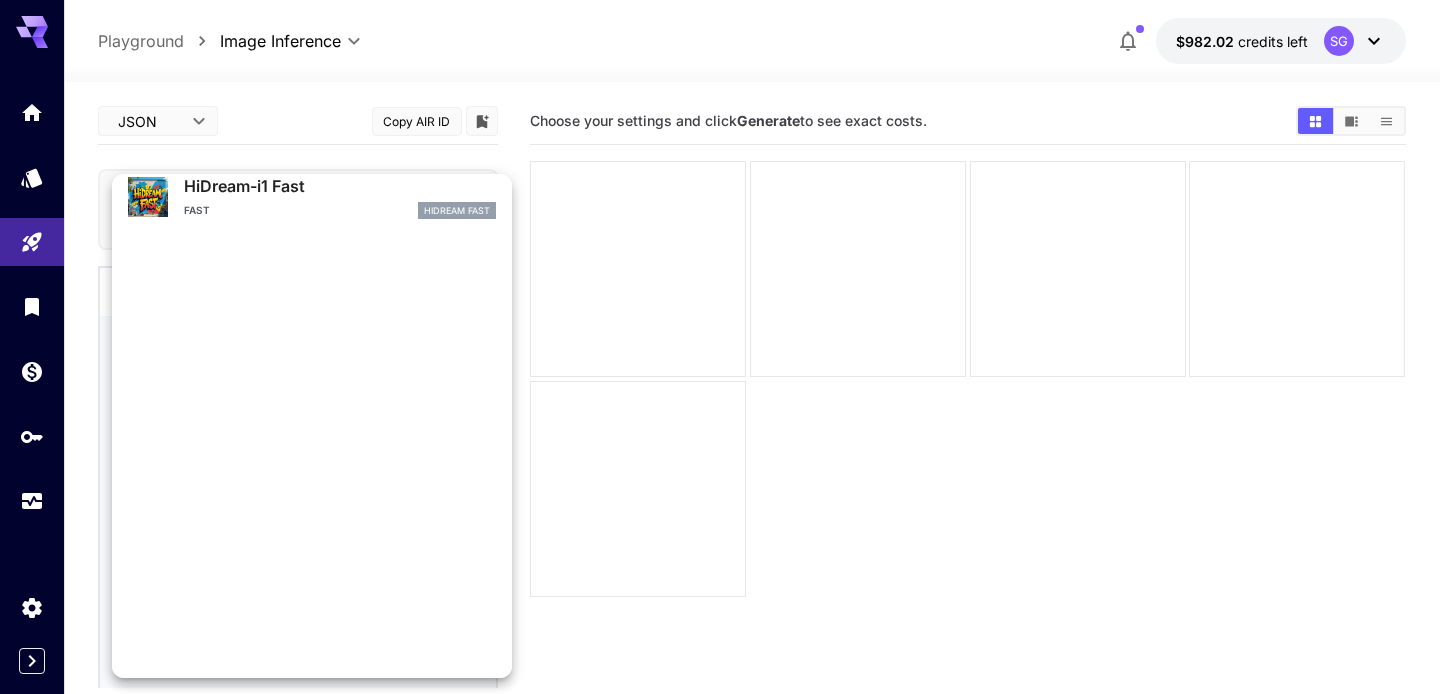 scroll, scrollTop: 1107, scrollLeft: 0, axis: vertical 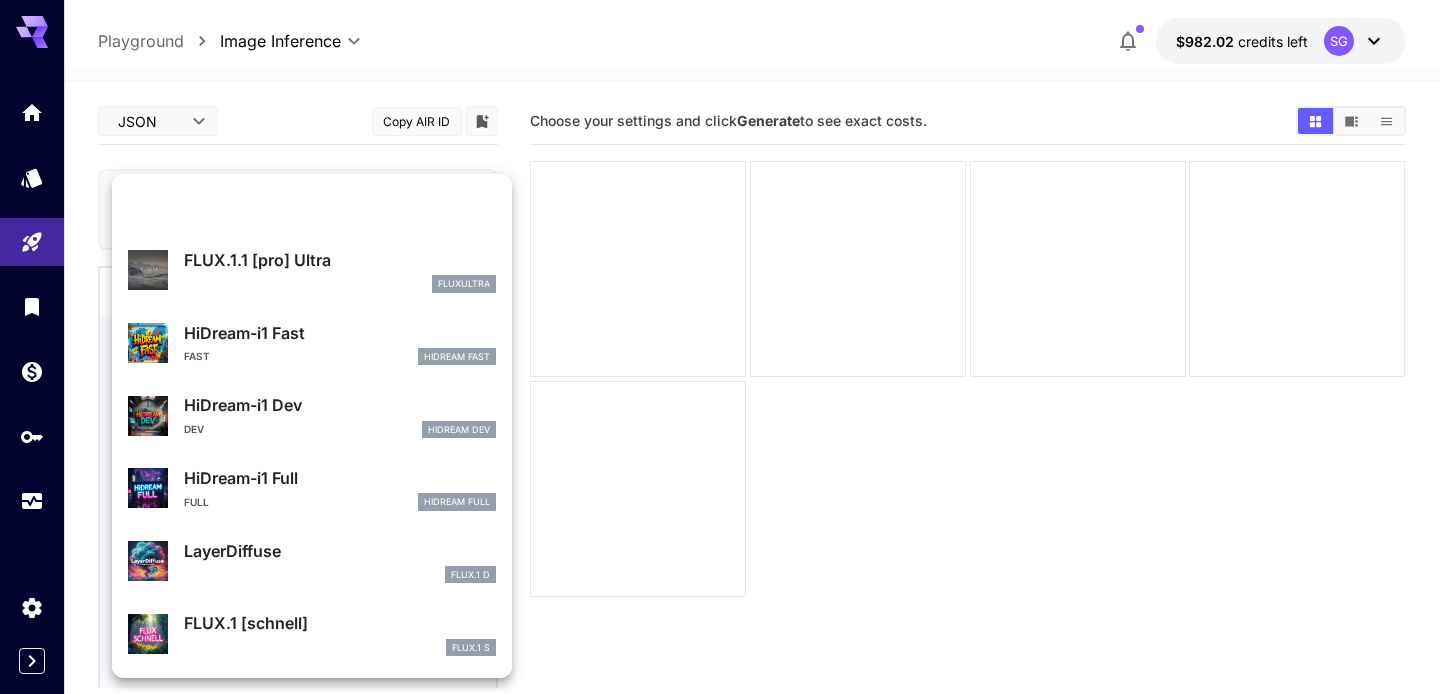 click on "LayerDiffuse" at bounding box center [340, 551] 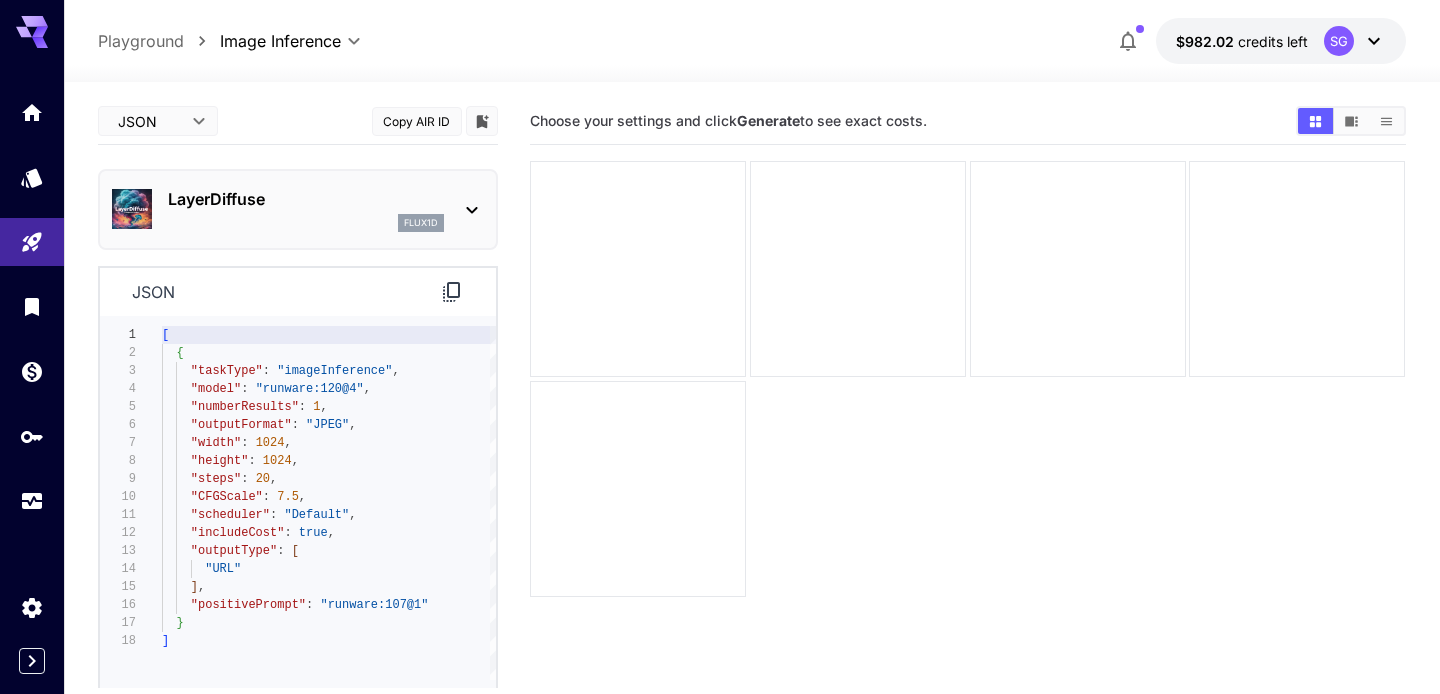 click on "LayerDiffuse" at bounding box center (306, 199) 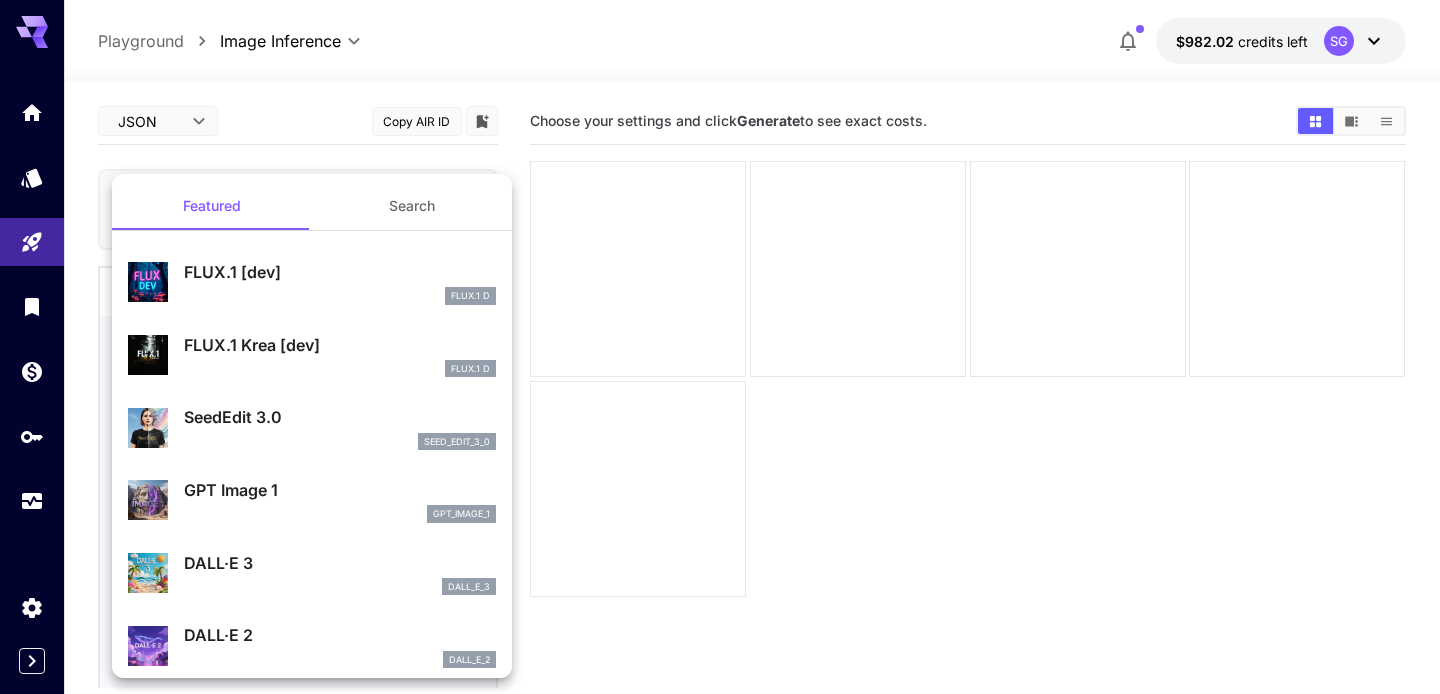 click on "FLUX.1 Krea [dev]" at bounding box center (340, 345) 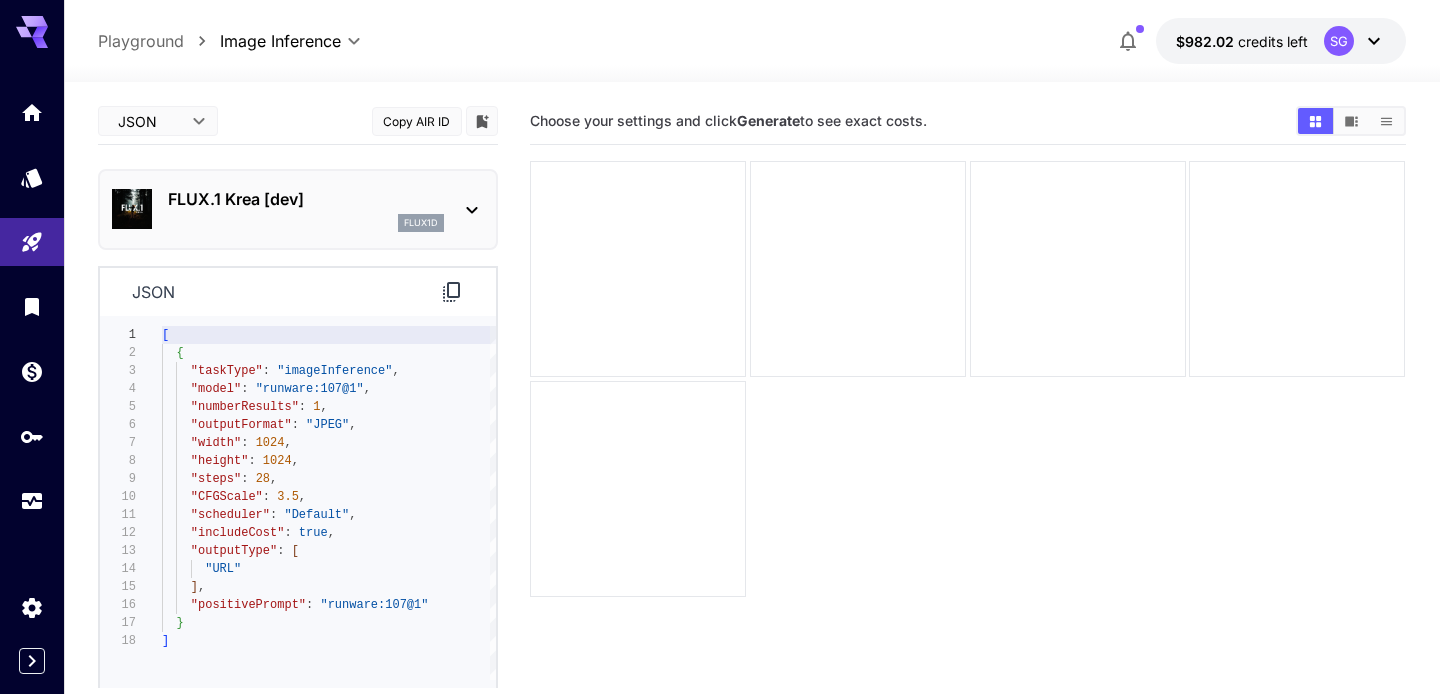 click on "FLUX.1 Krea [dev]" at bounding box center (306, 199) 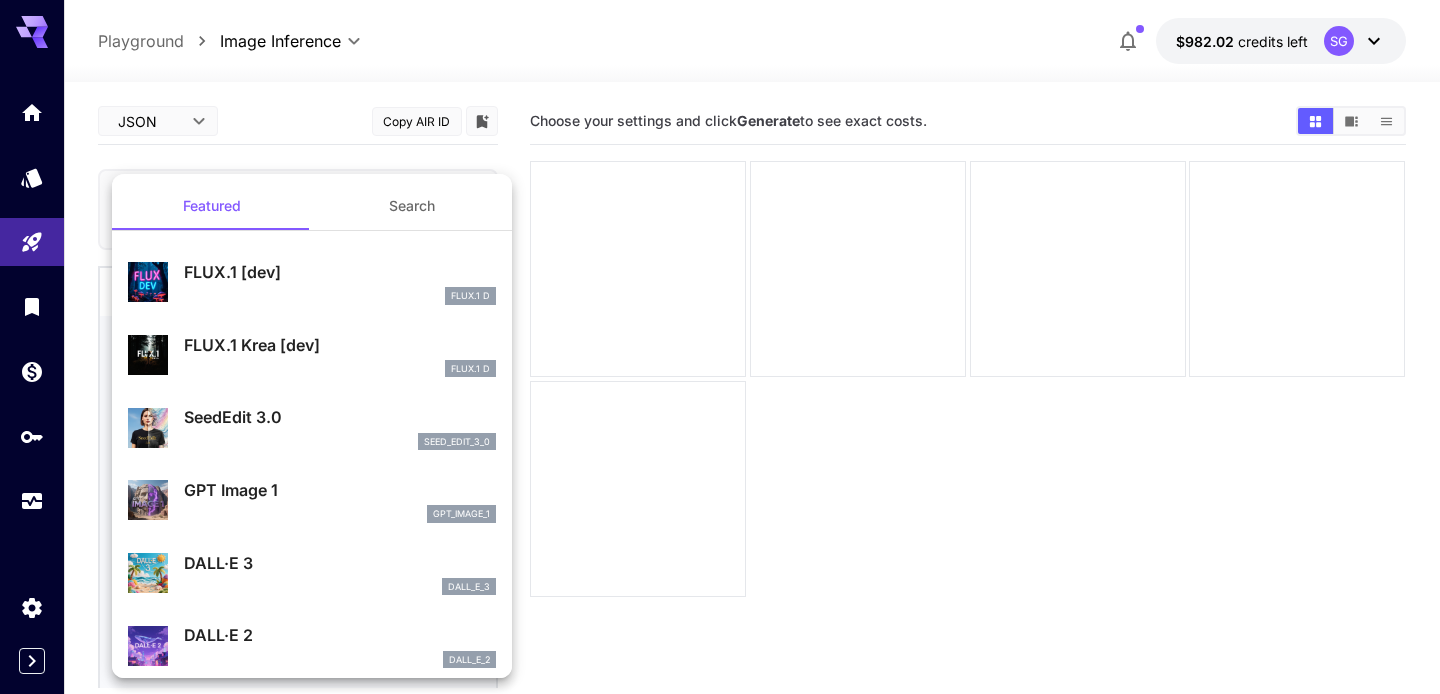 click on "Search" at bounding box center [412, 206] 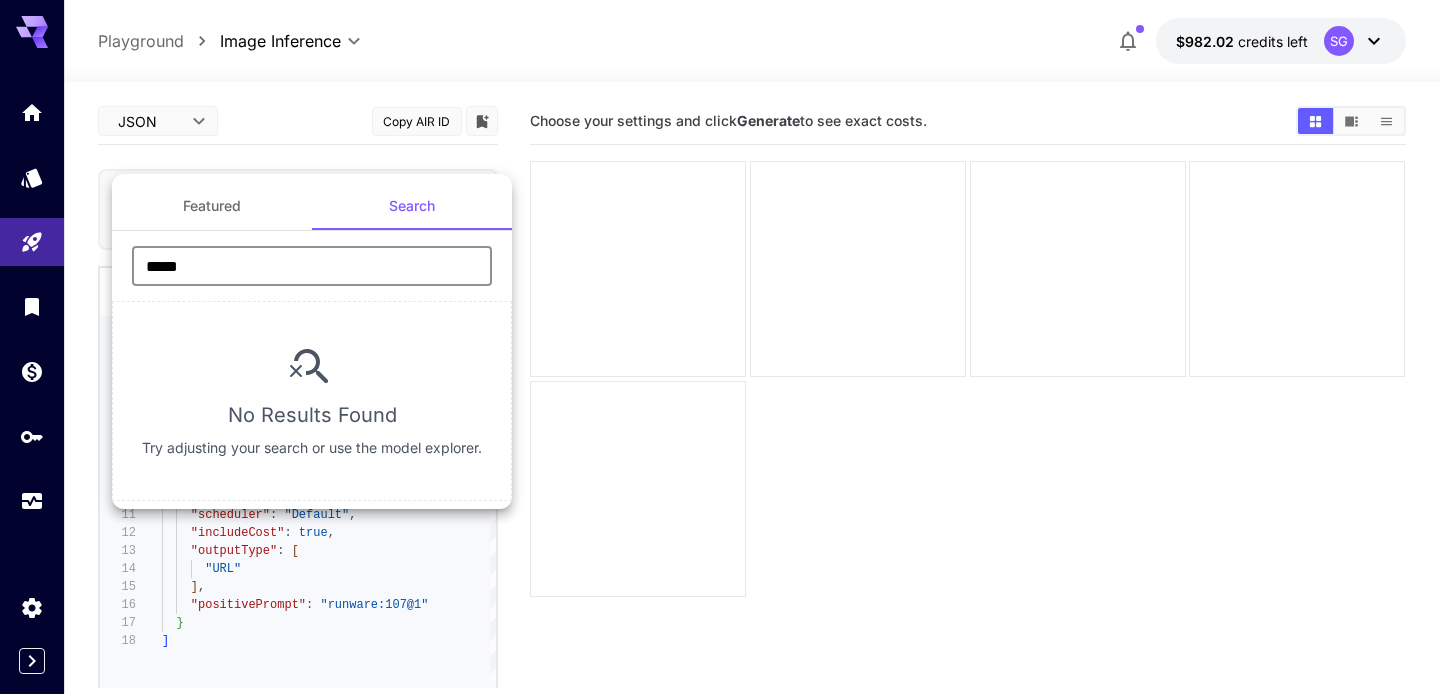 drag, startPoint x: 332, startPoint y: 256, endPoint x: 48, endPoint y: 250, distance: 284.0634 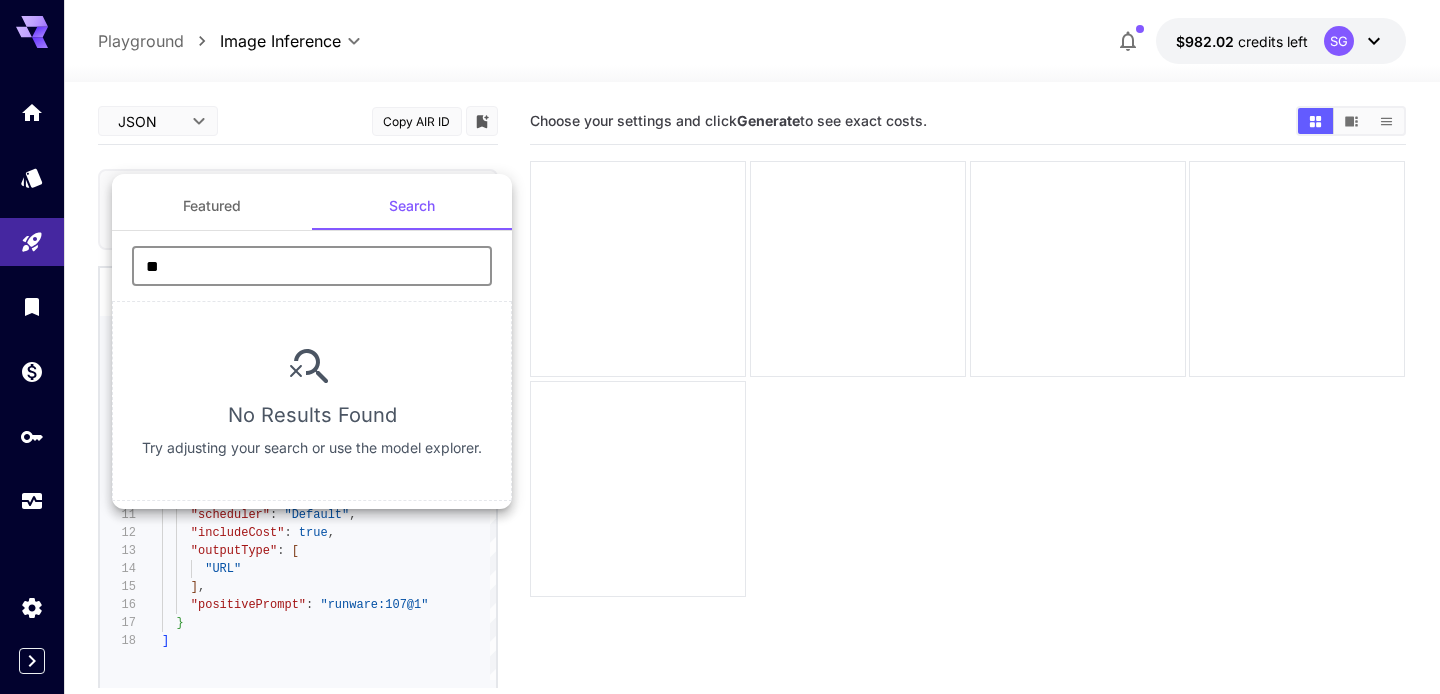 type on "*" 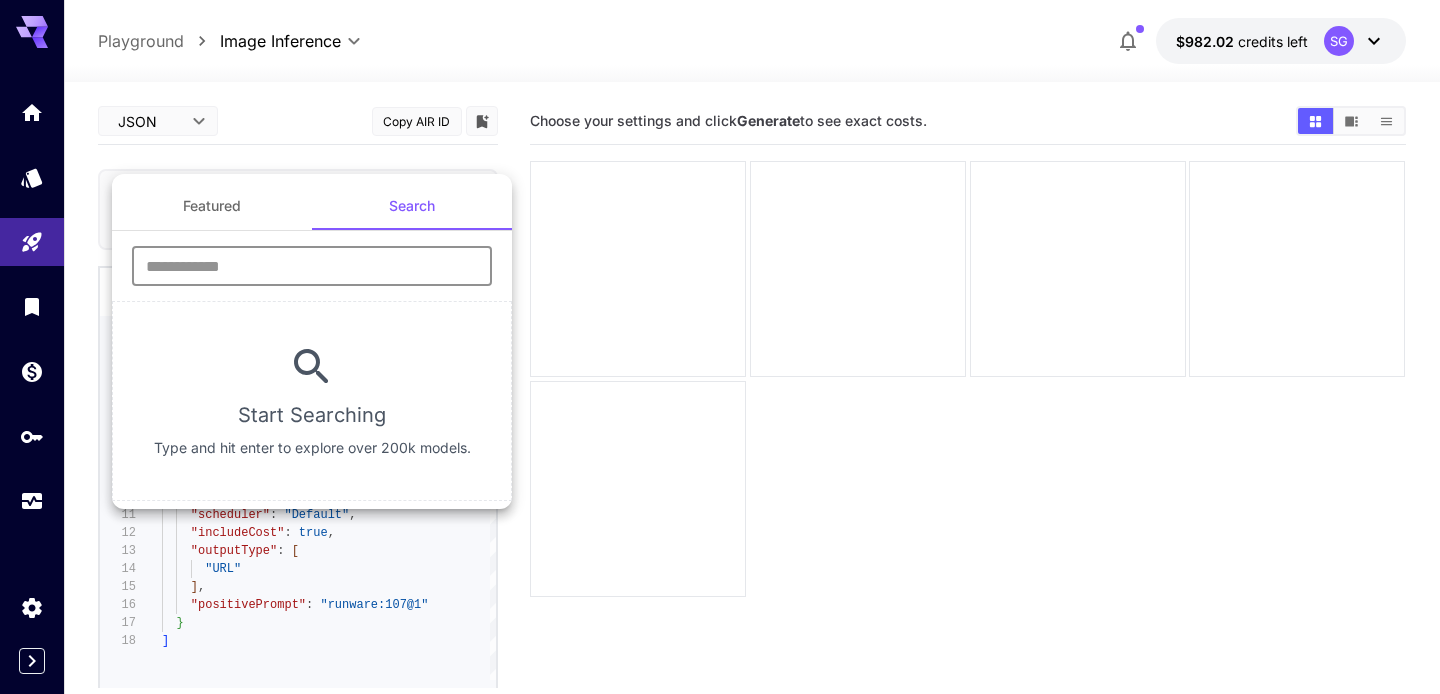 type 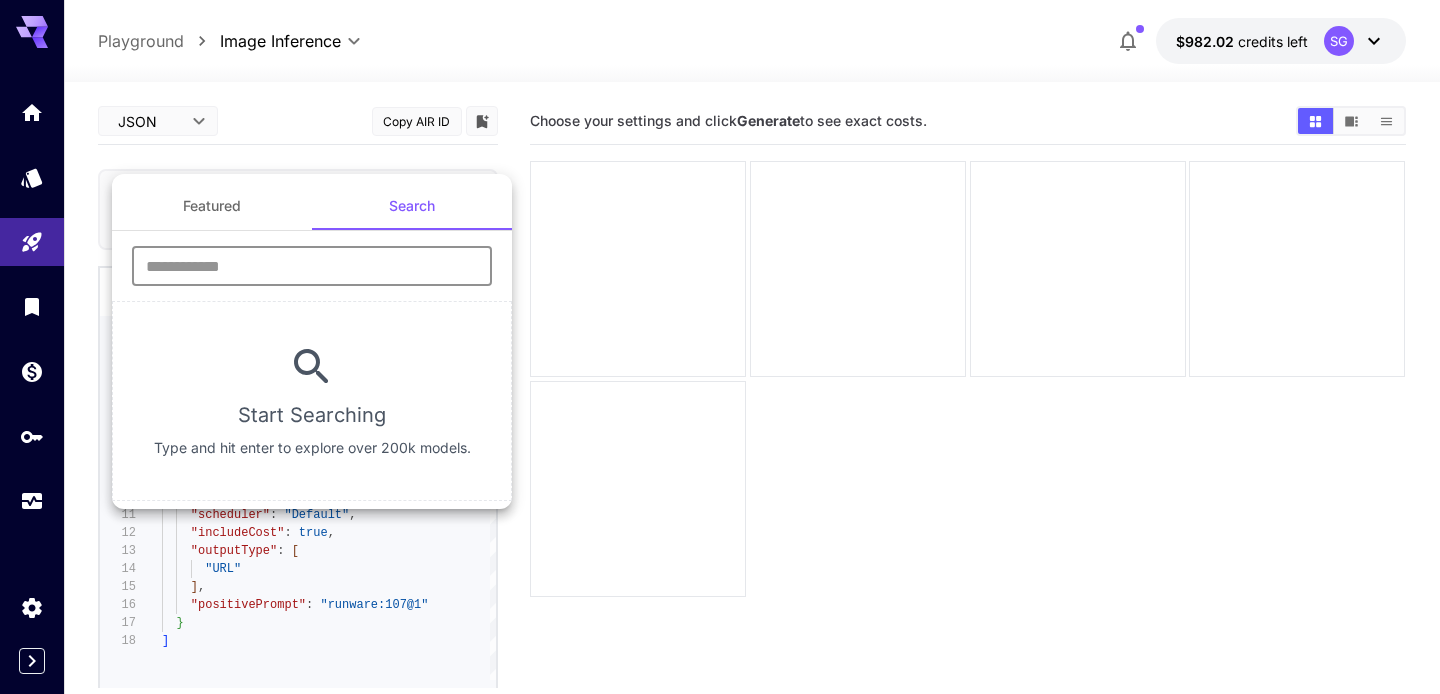 click on "Featured Search ​ Start Searching Type and hit enter to explore over 200k models." at bounding box center [312, 341] 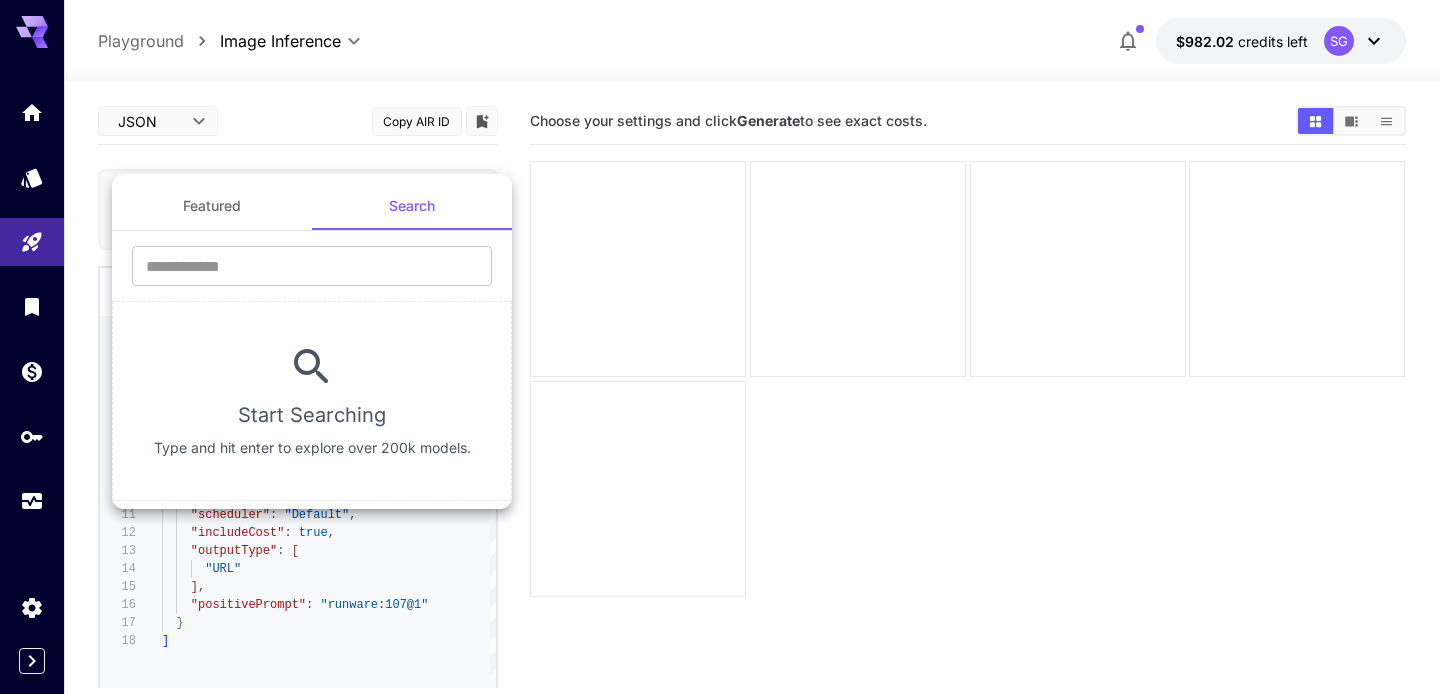 click on "Featured" at bounding box center (212, 206) 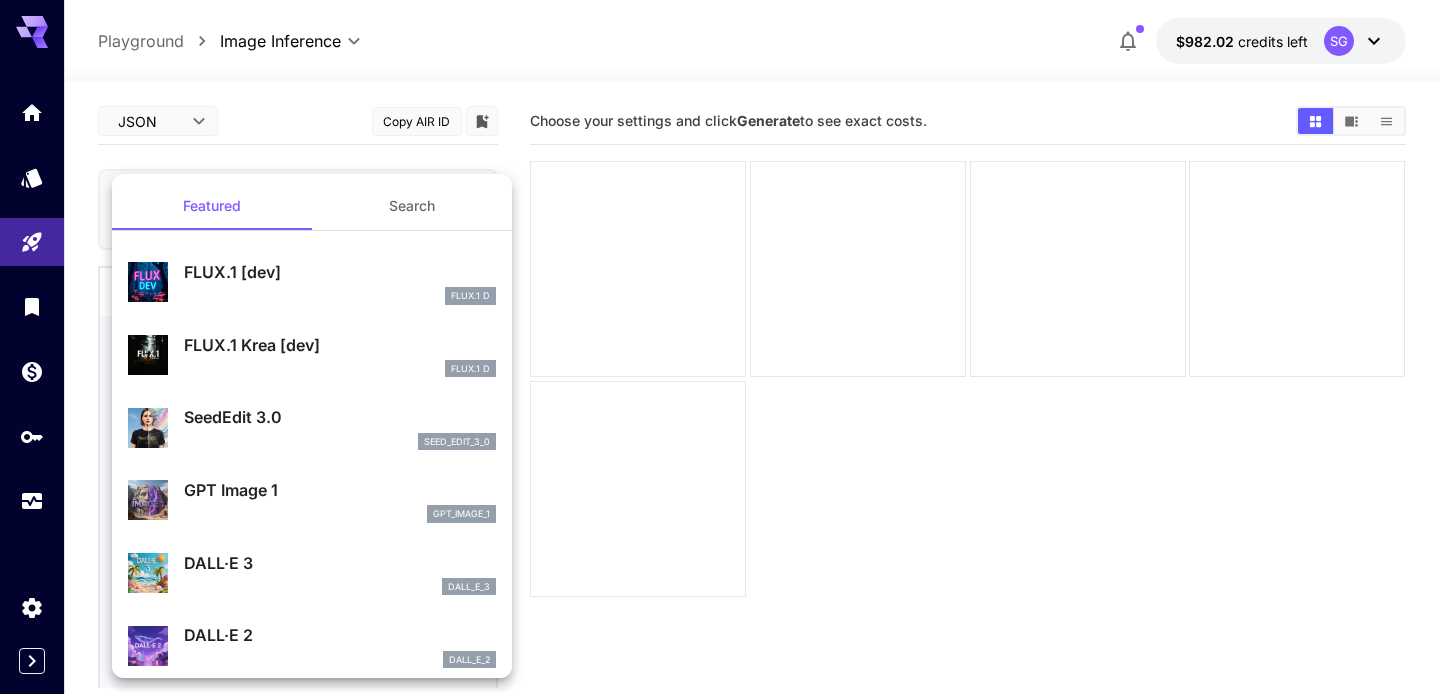 click on "FLUX.1 [dev] FLUX.1 D FLUX.1 Krea [dev] FLUX.1 D SeedEdit 3.0 seed_edit_3_0 GPT Image 1 gpt_image_1 DALL·E 3 dall_e_3 DALL·E 2 dall_e_2" at bounding box center (312, 1956) 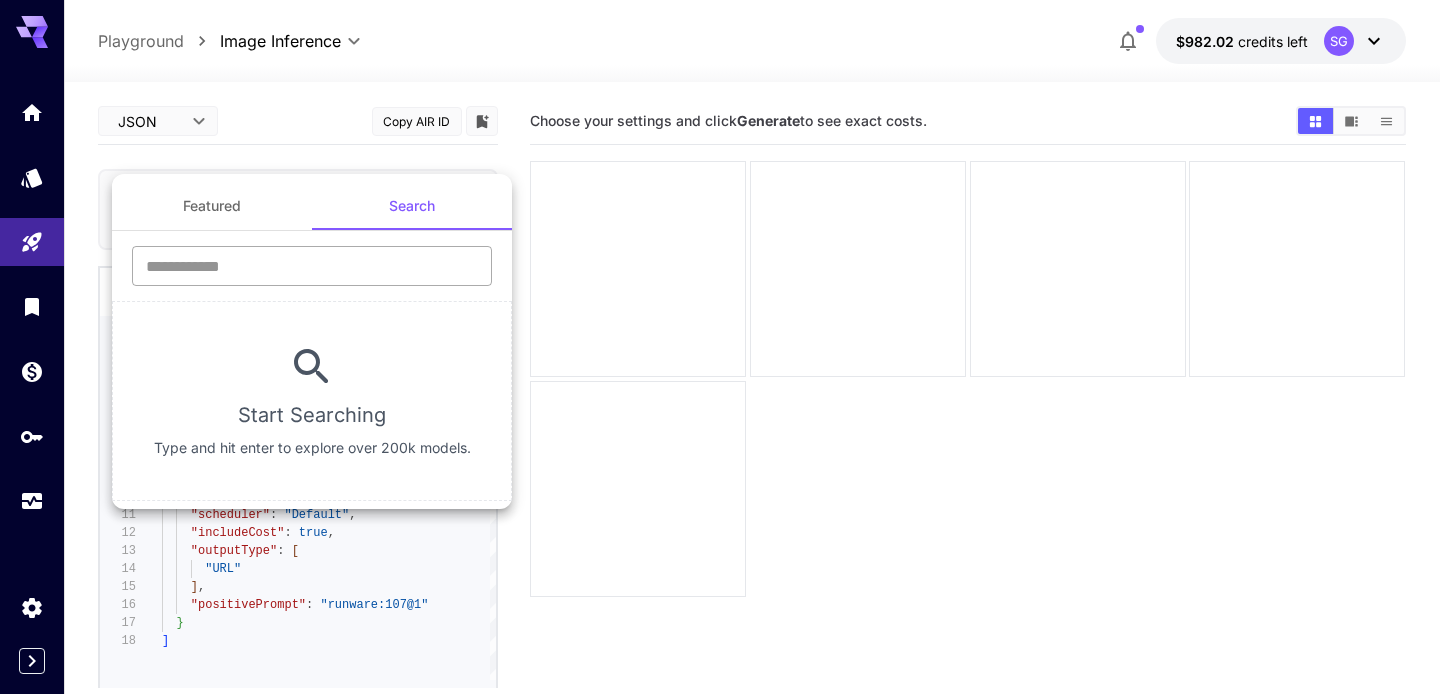 click at bounding box center [312, 266] 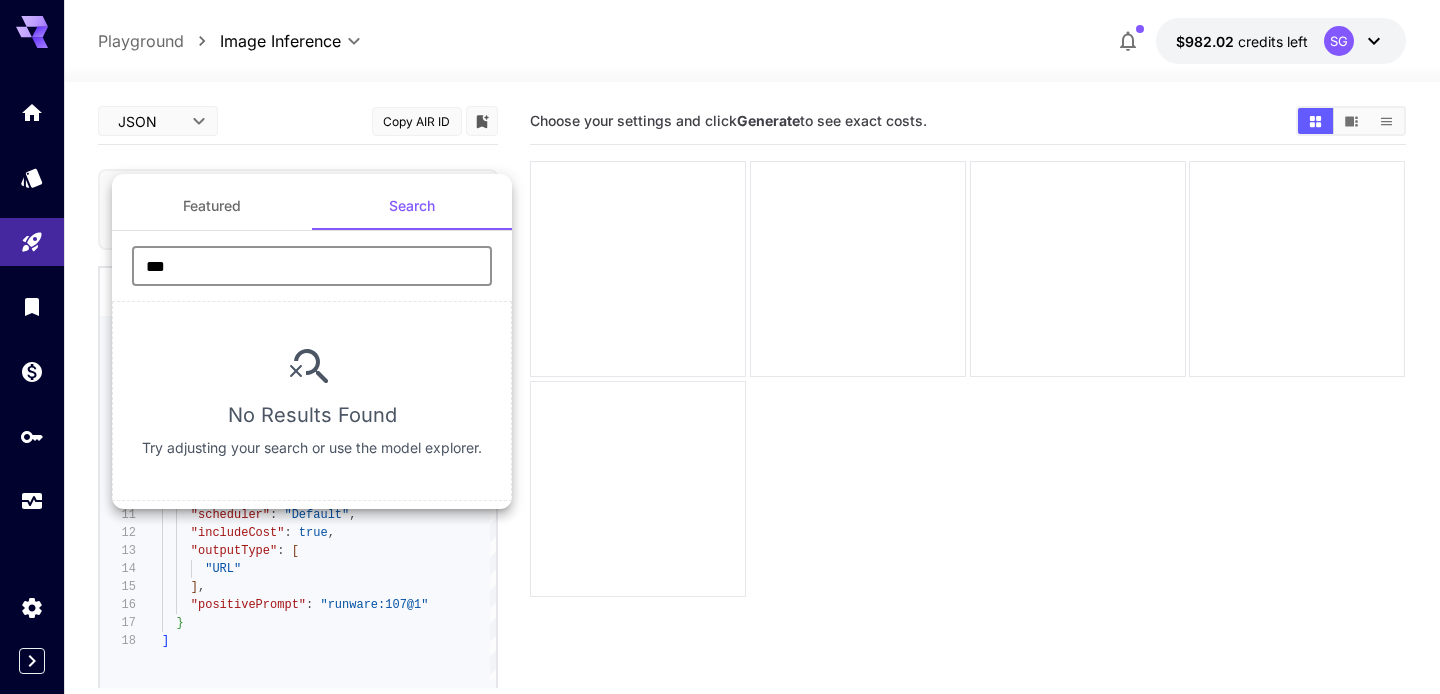 type on "****" 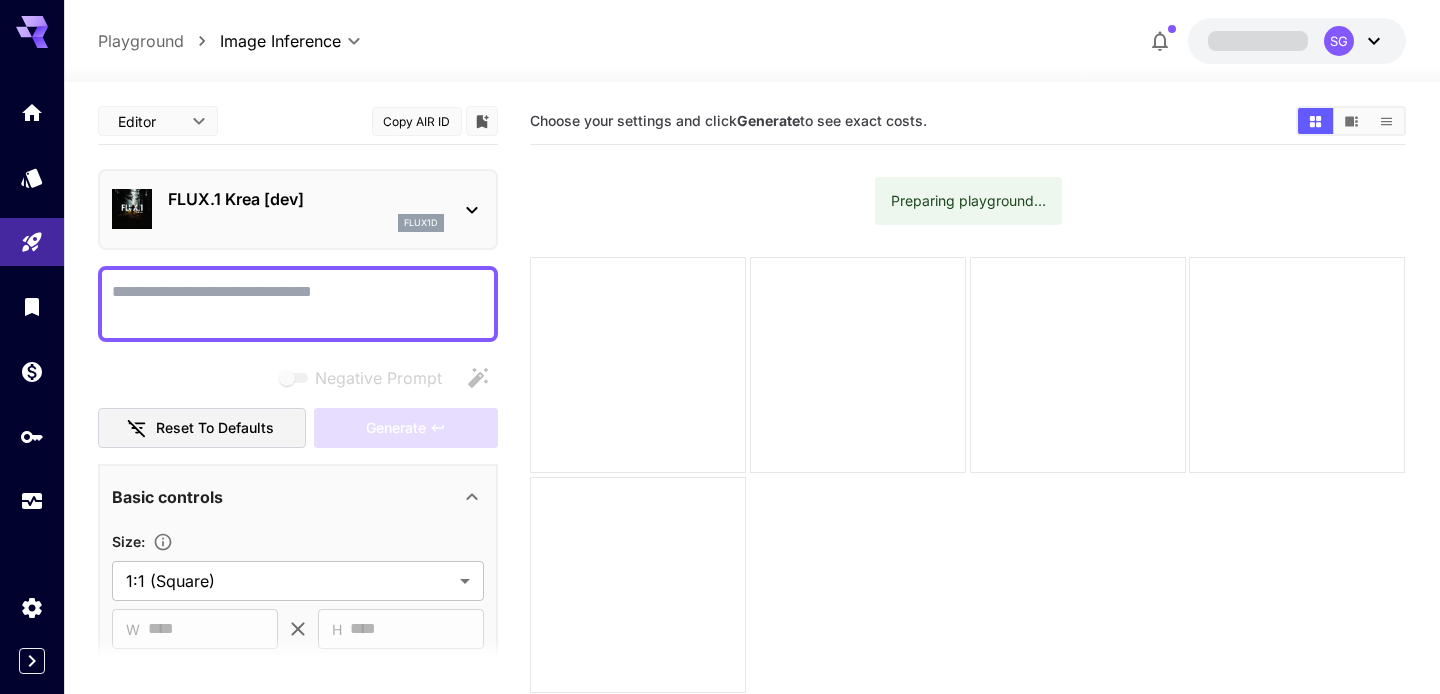 scroll, scrollTop: 0, scrollLeft: 0, axis: both 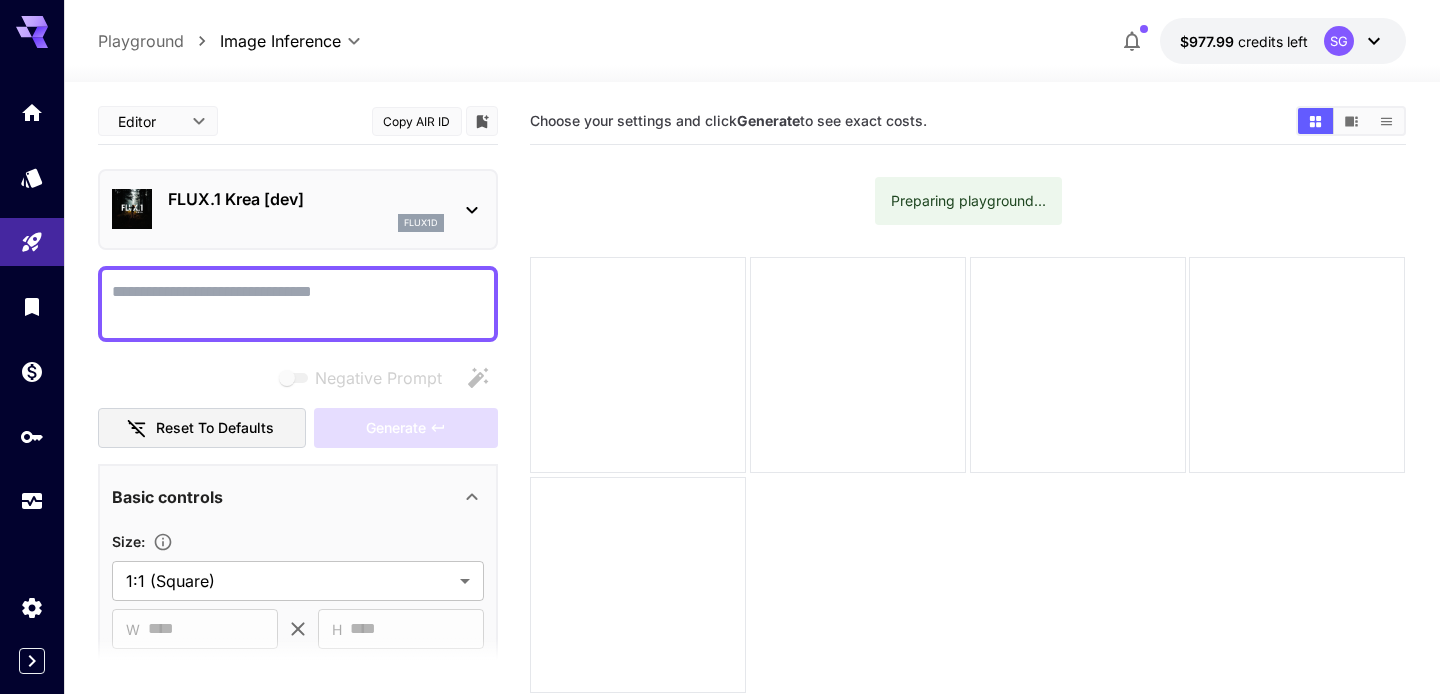 click on "FLUX.1 Krea [dev]" at bounding box center [306, 199] 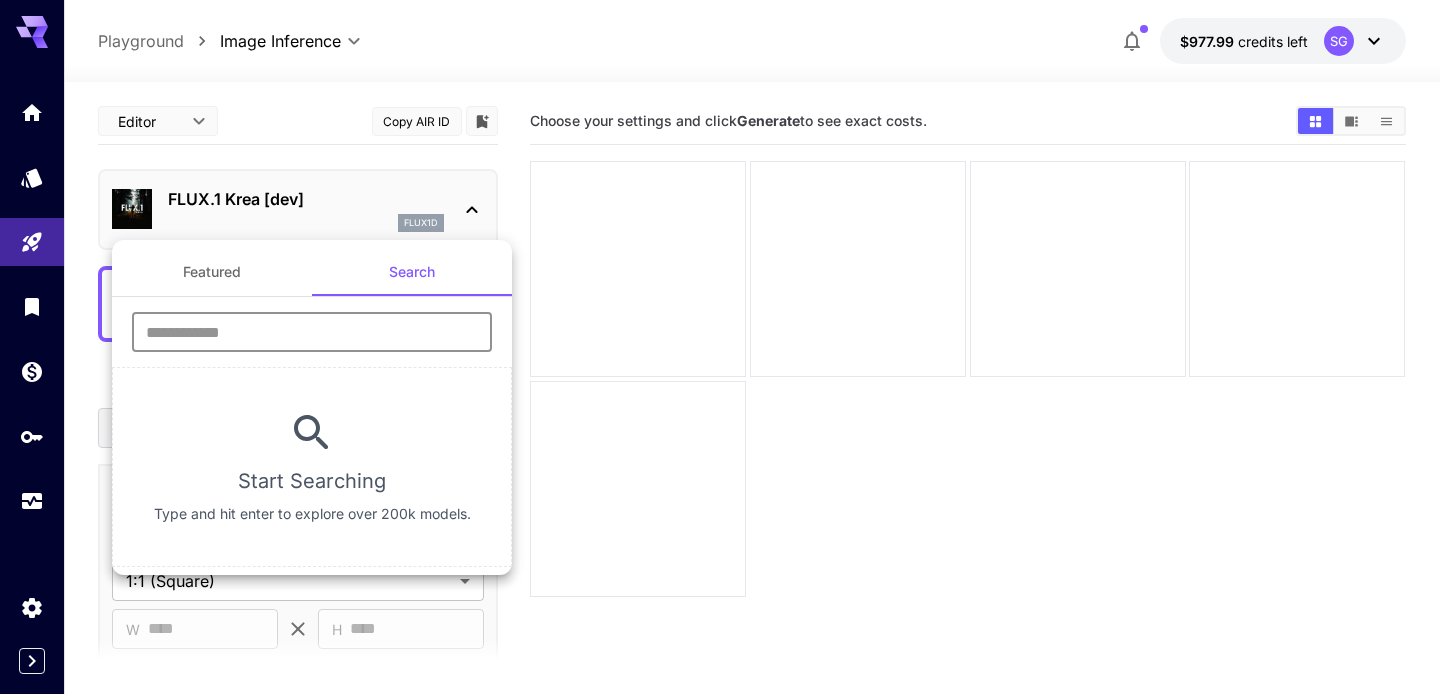 click at bounding box center [312, 332] 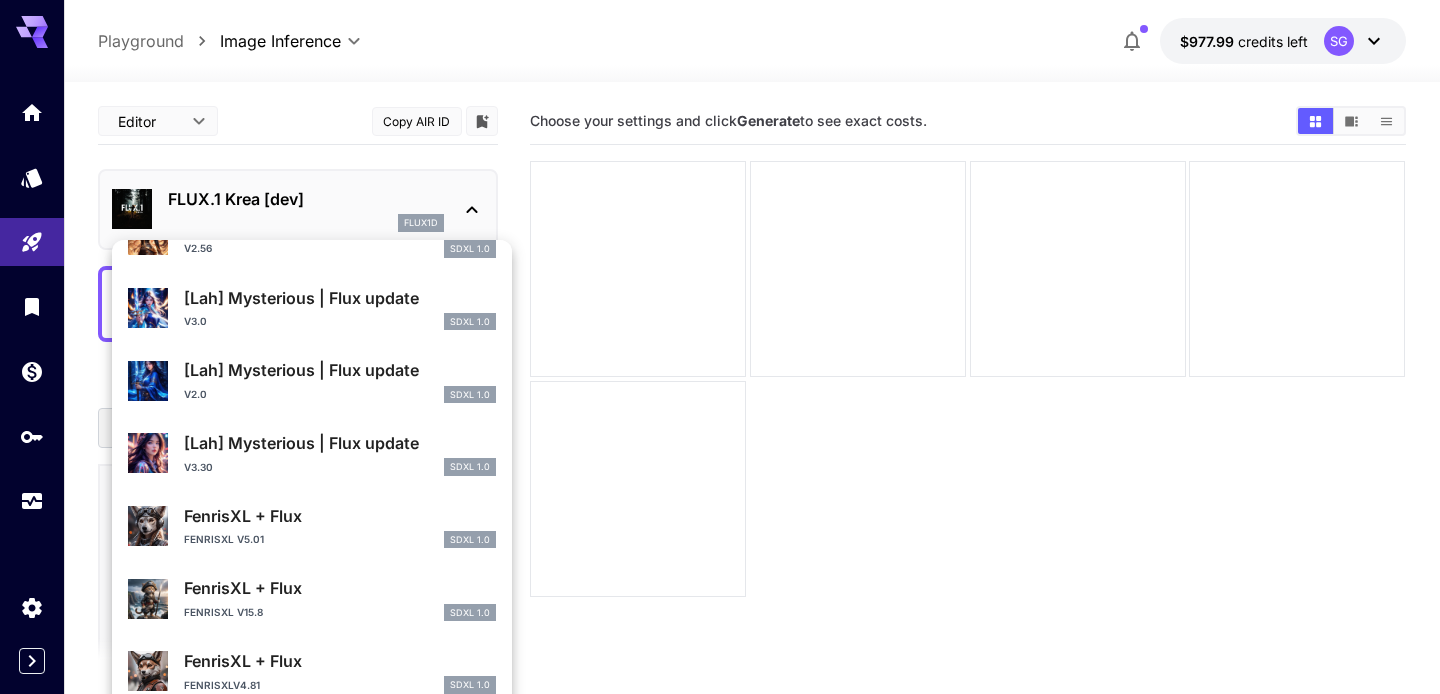 scroll, scrollTop: 0, scrollLeft: 0, axis: both 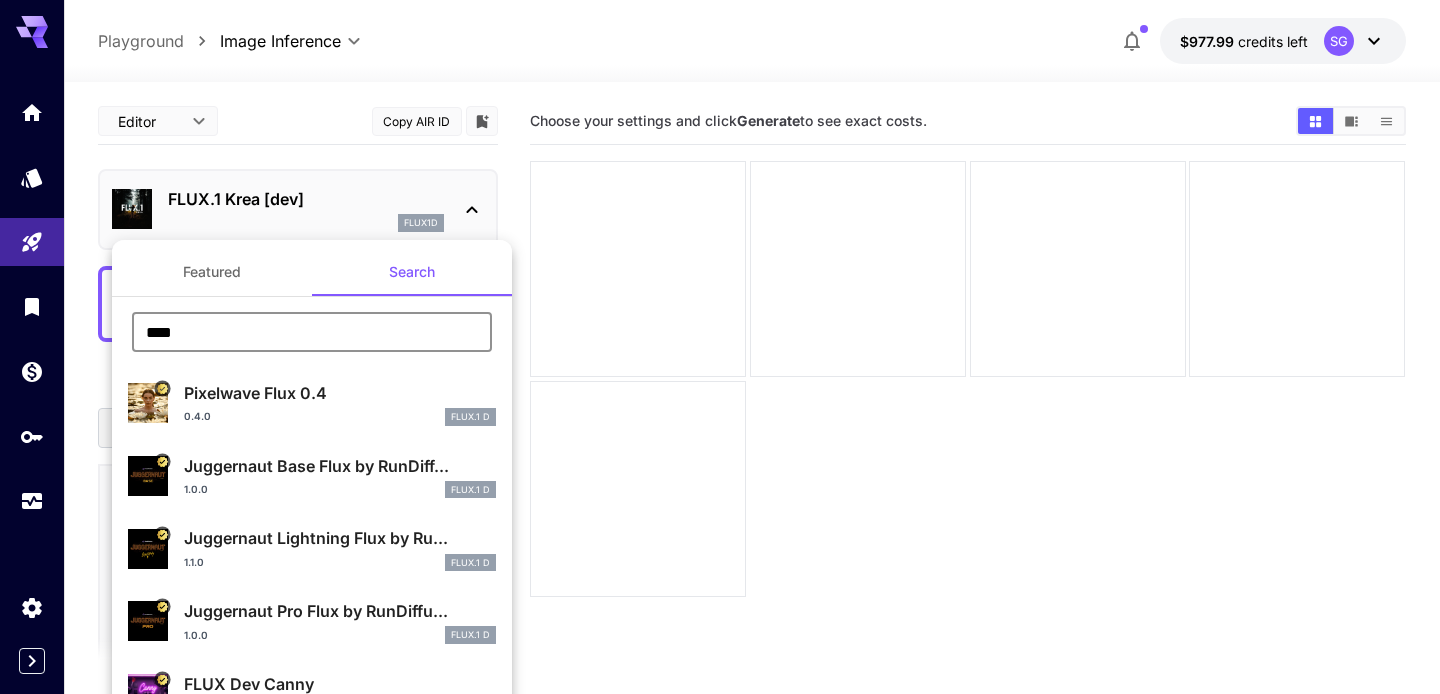 drag, startPoint x: 285, startPoint y: 335, endPoint x: 129, endPoint y: 334, distance: 156.0032 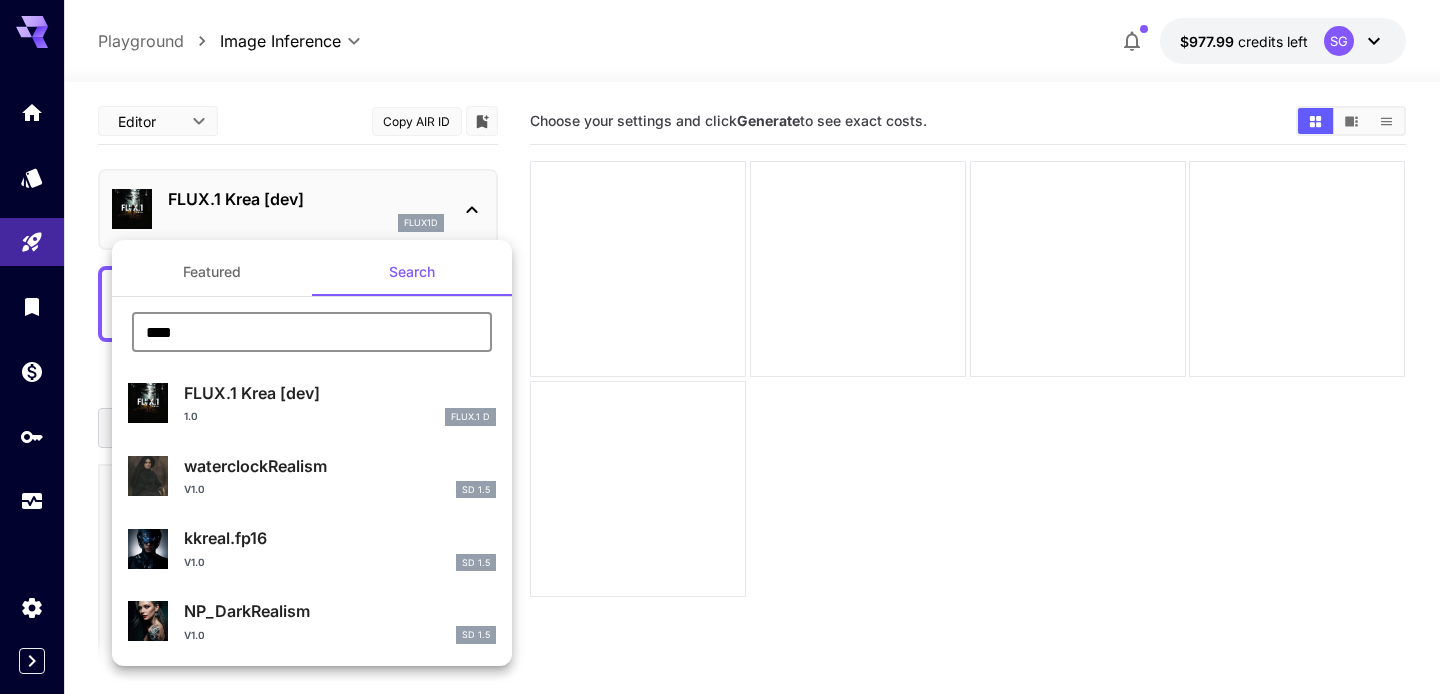 type on "****" 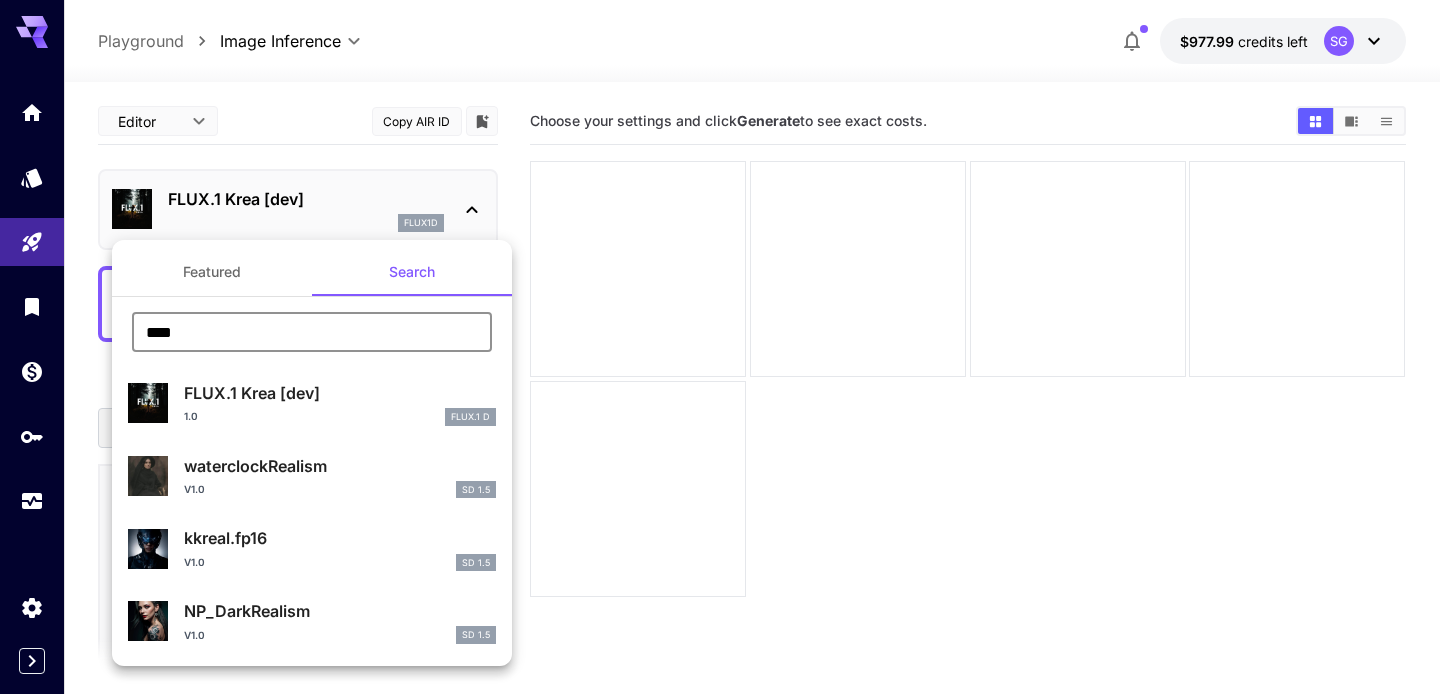 click on "1.0 FLUX.1 D" at bounding box center (340, 417) 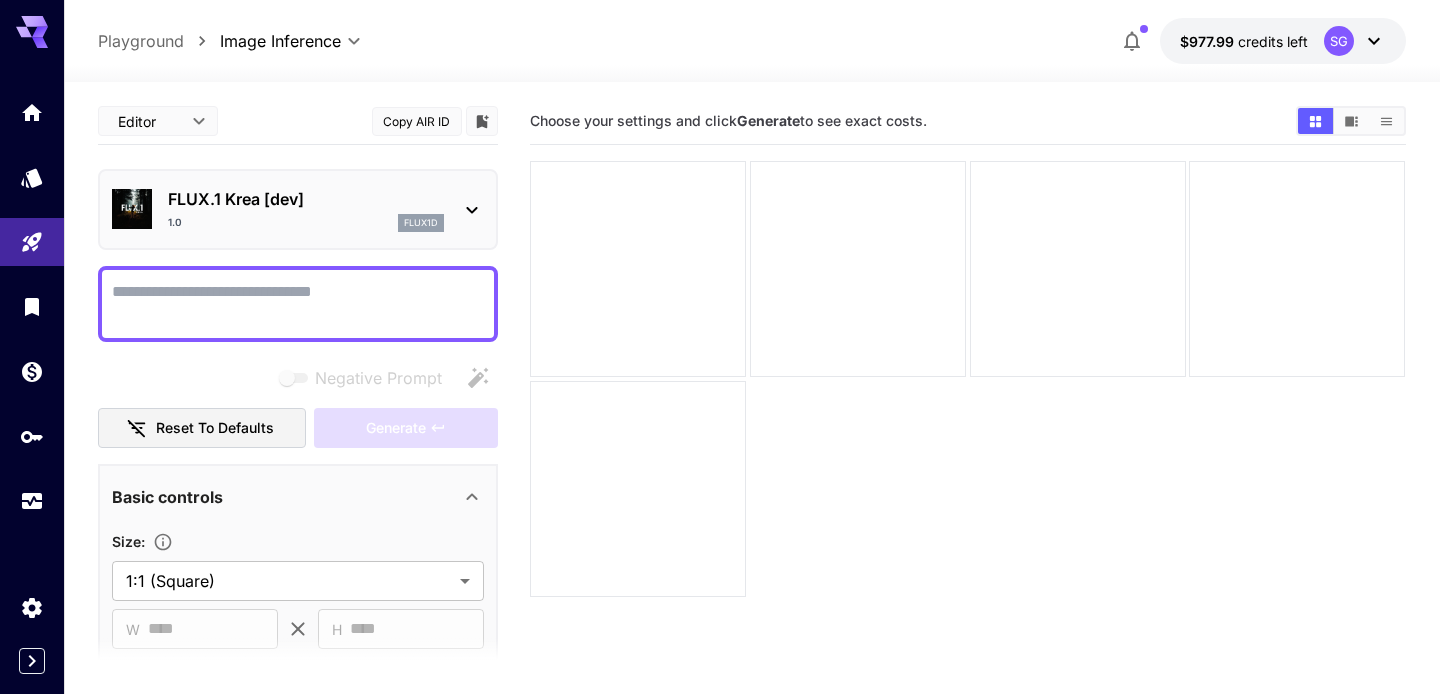 click 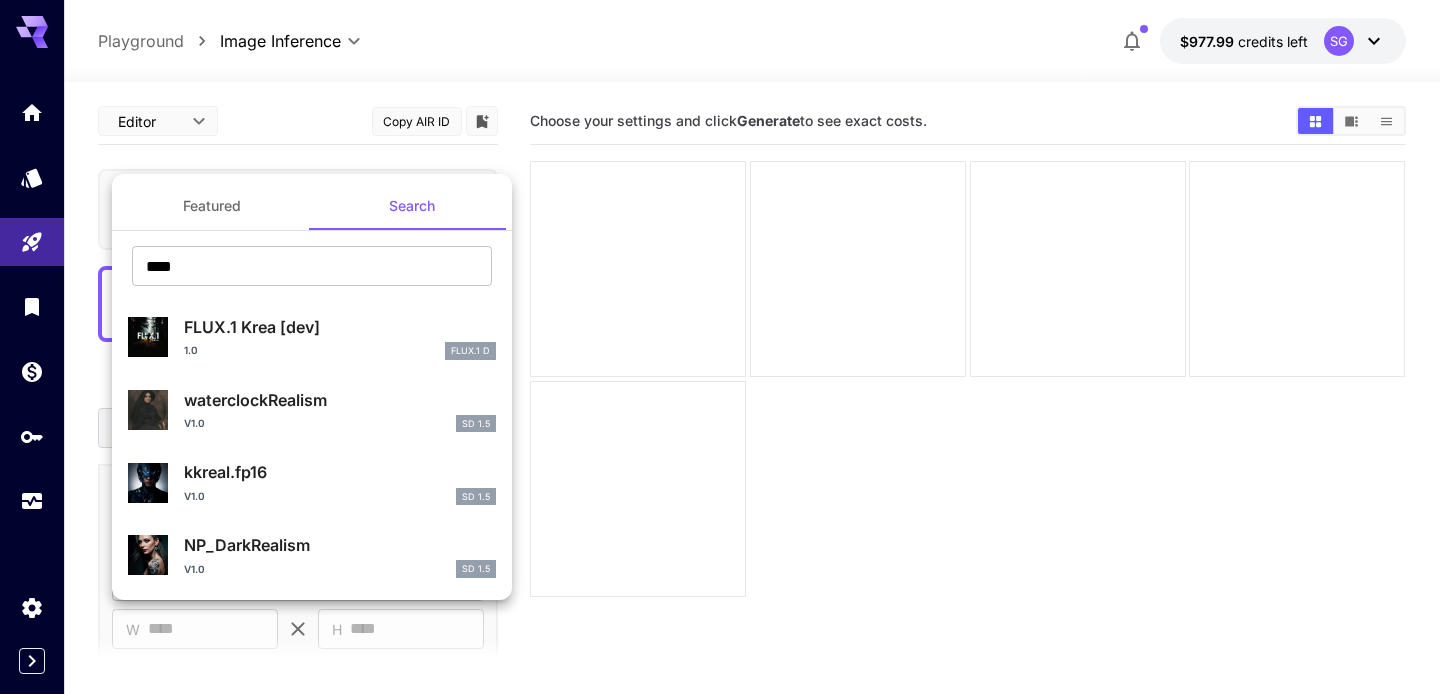 click at bounding box center [720, 347] 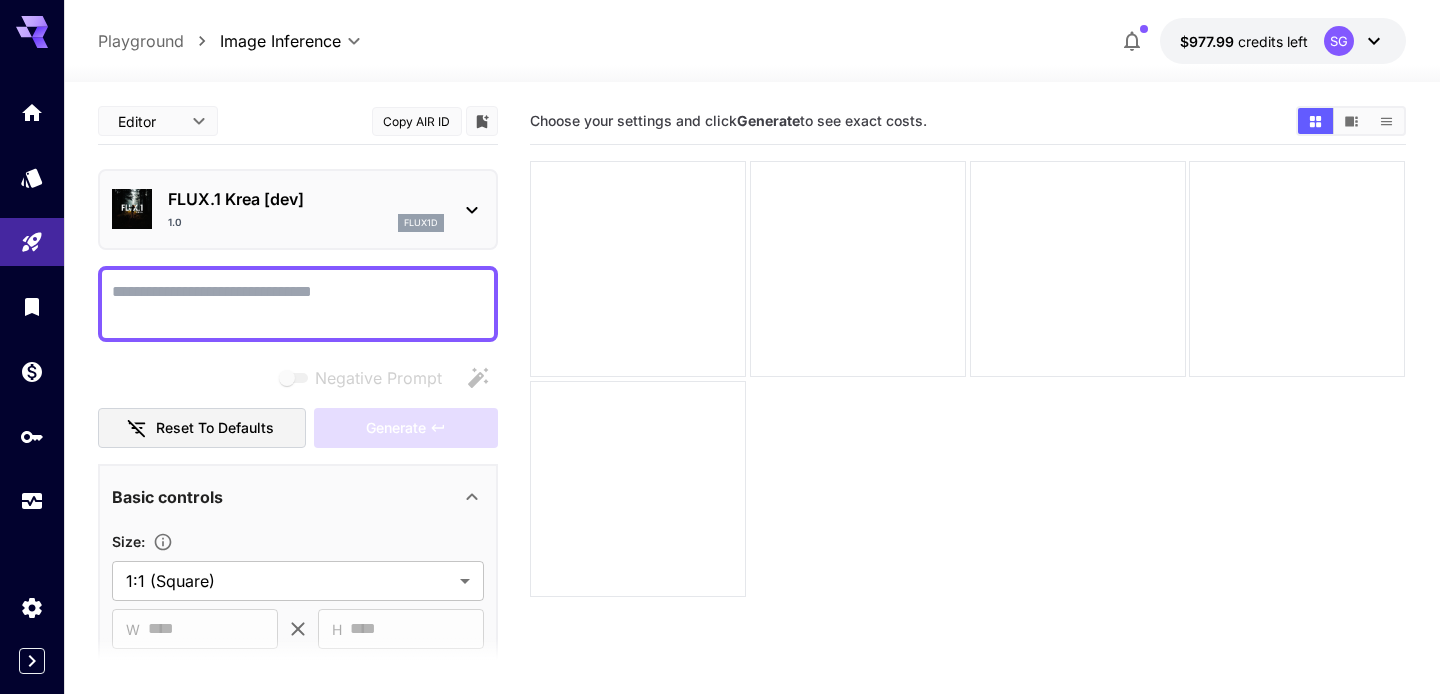 click on "Copy AIR ID" at bounding box center (417, 121) 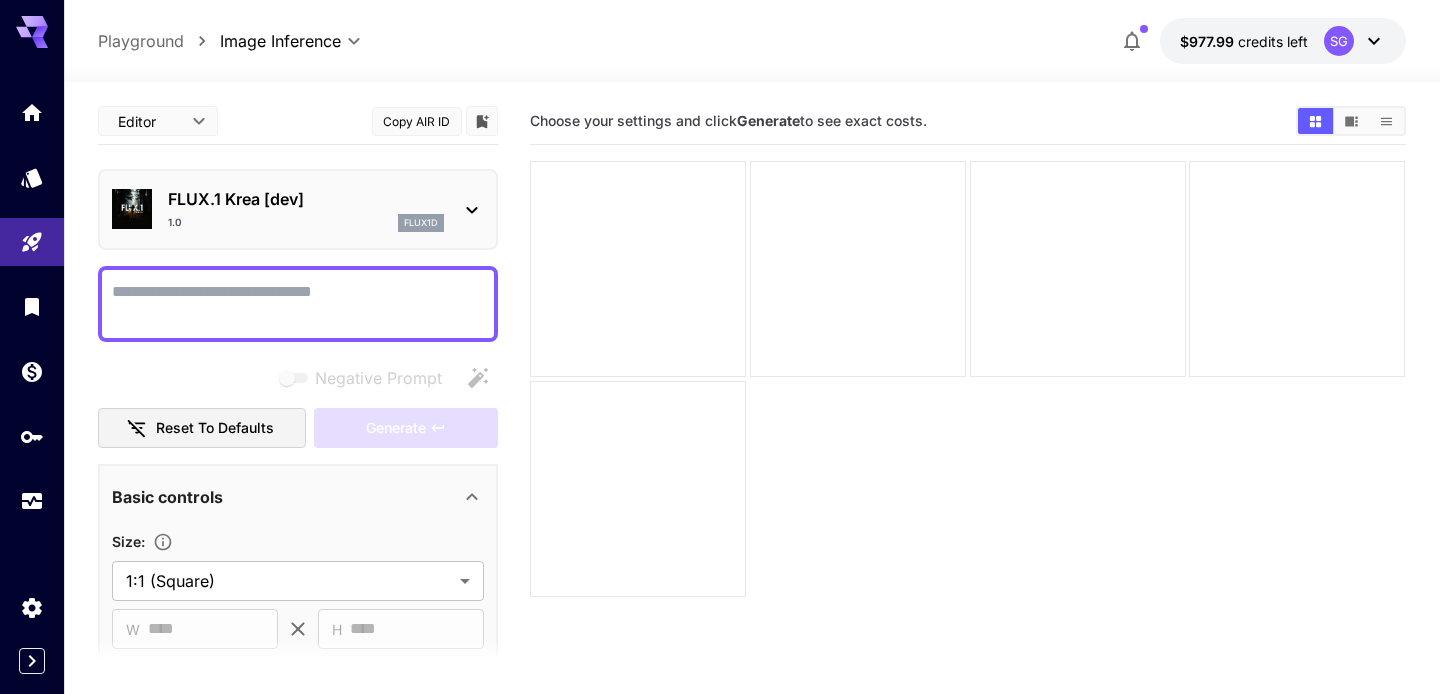 click on "FLUX.1 Krea [dev]" at bounding box center [306, 199] 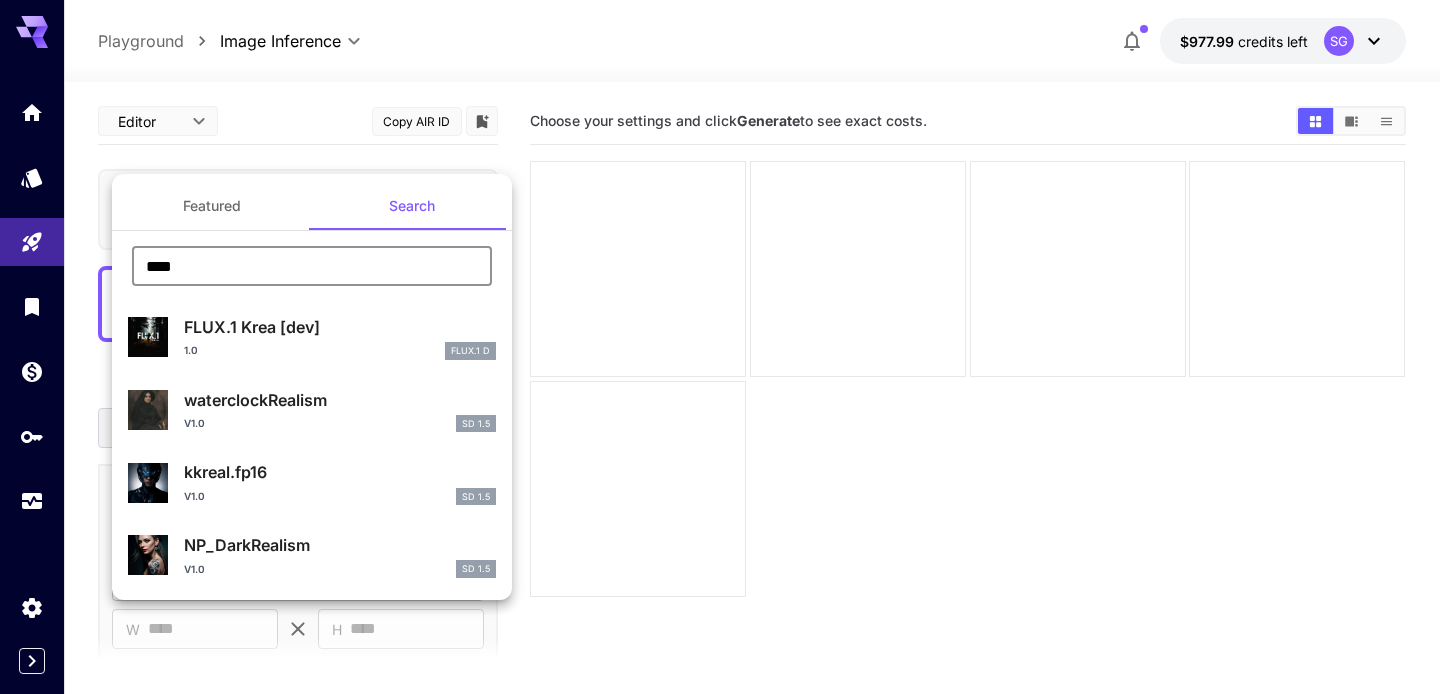 click on "****" at bounding box center (312, 266) 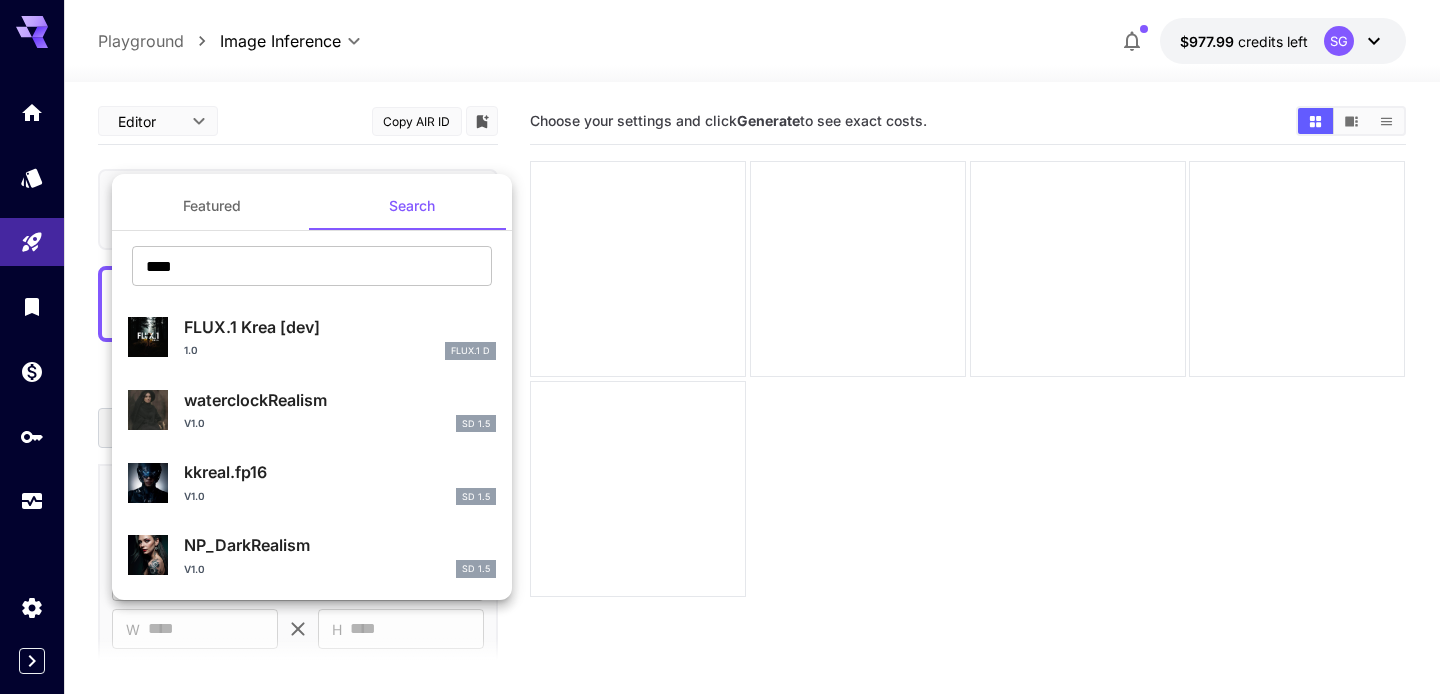 click at bounding box center (720, 347) 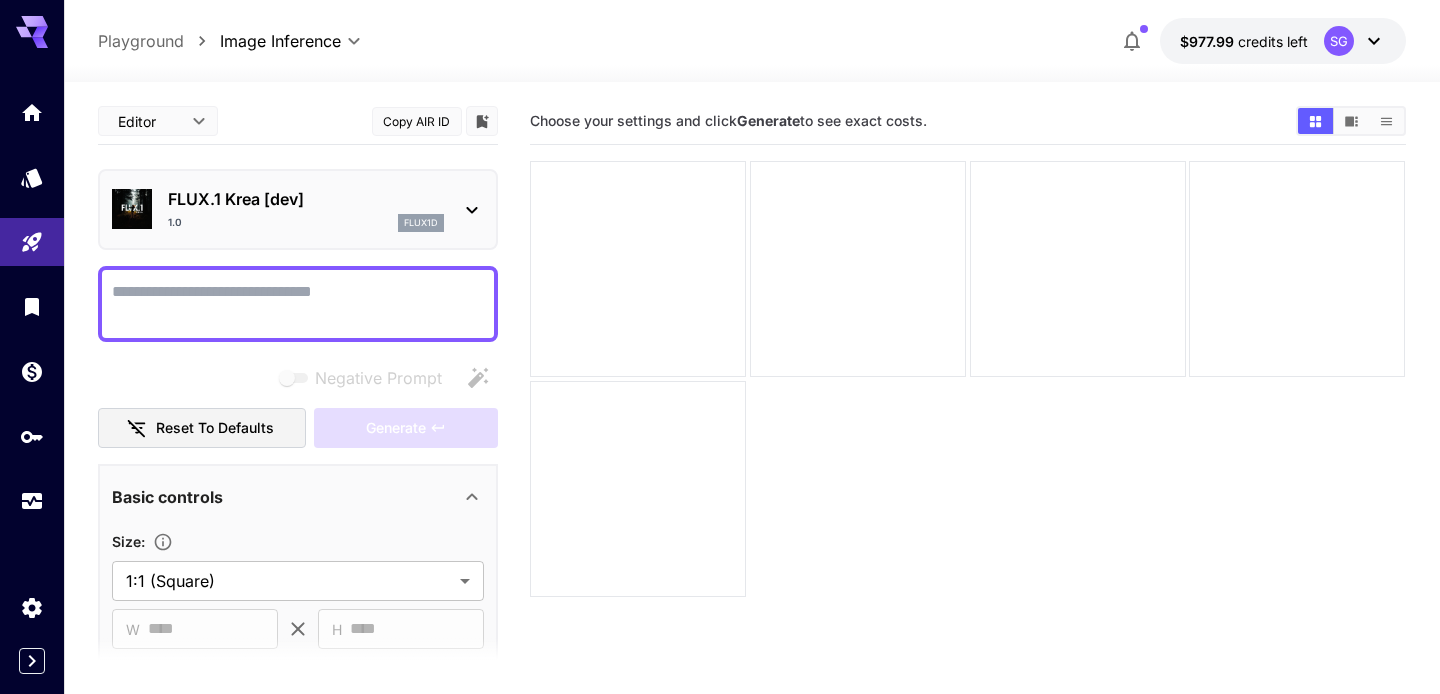 click on "FLUX.1 Krea [dev] 1.0 flux1d" at bounding box center [298, 209] 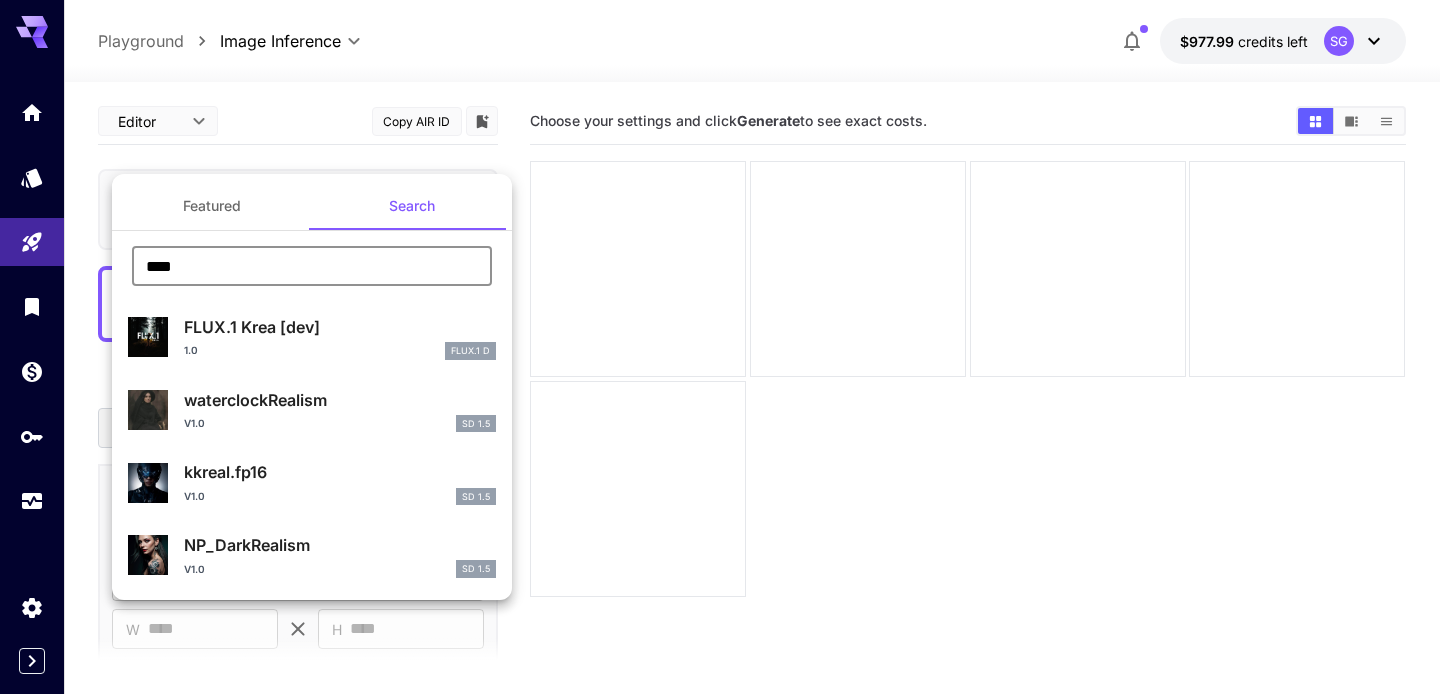 drag, startPoint x: 338, startPoint y: 266, endPoint x: 107, endPoint y: 264, distance: 231.00865 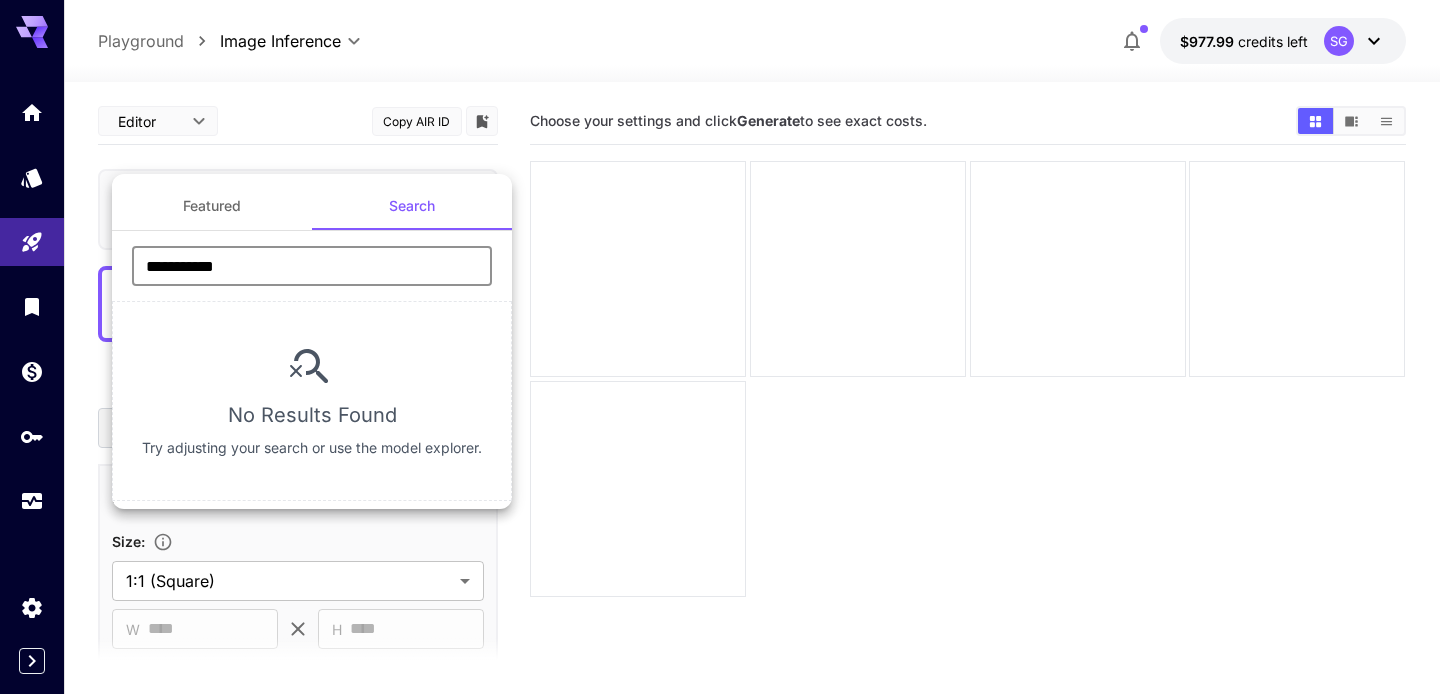 click on "**********" at bounding box center [312, 266] 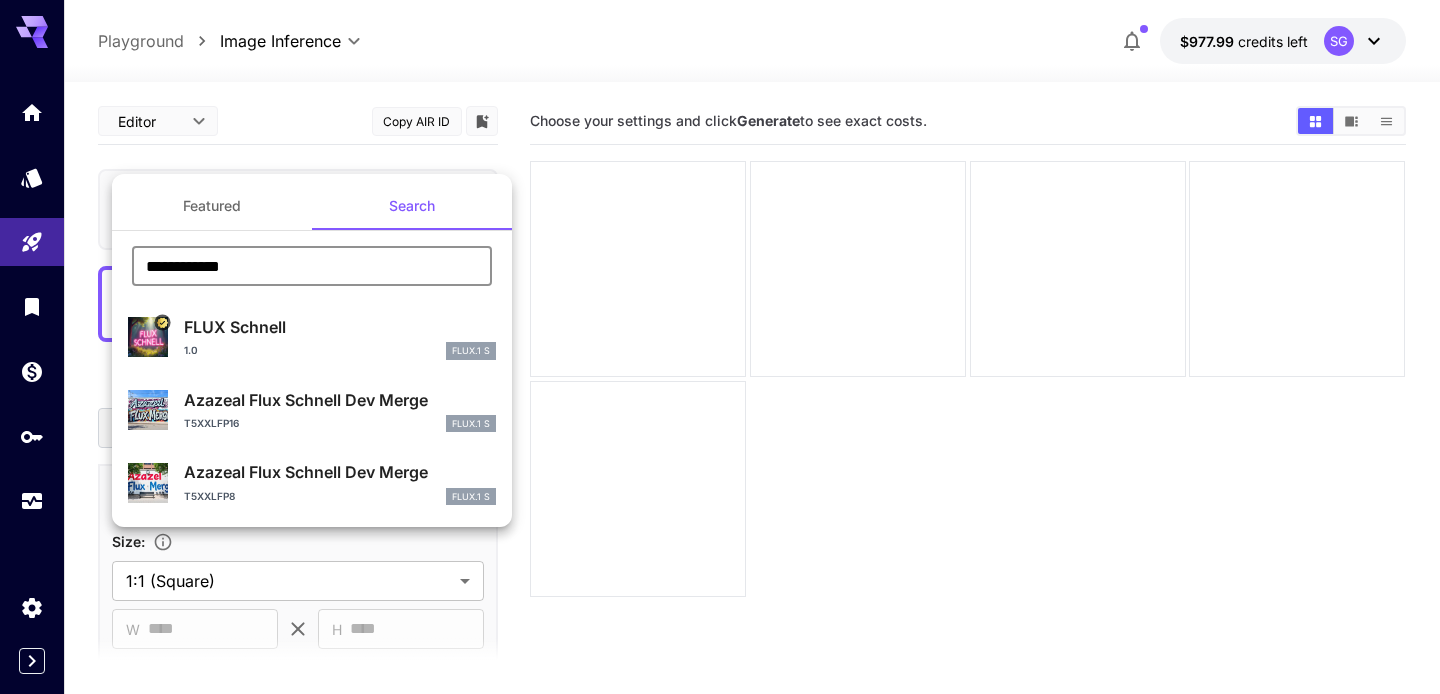 type on "**********" 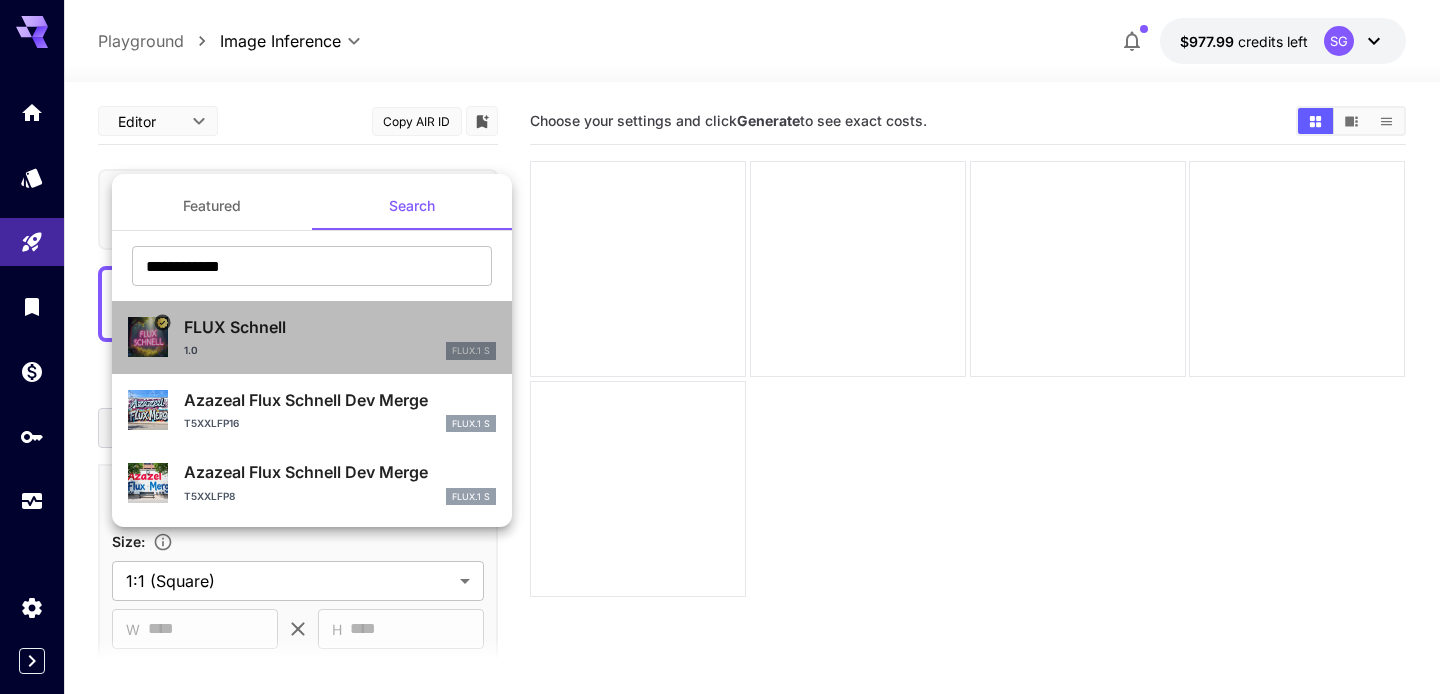 click on "FLUX Schnell" at bounding box center [340, 327] 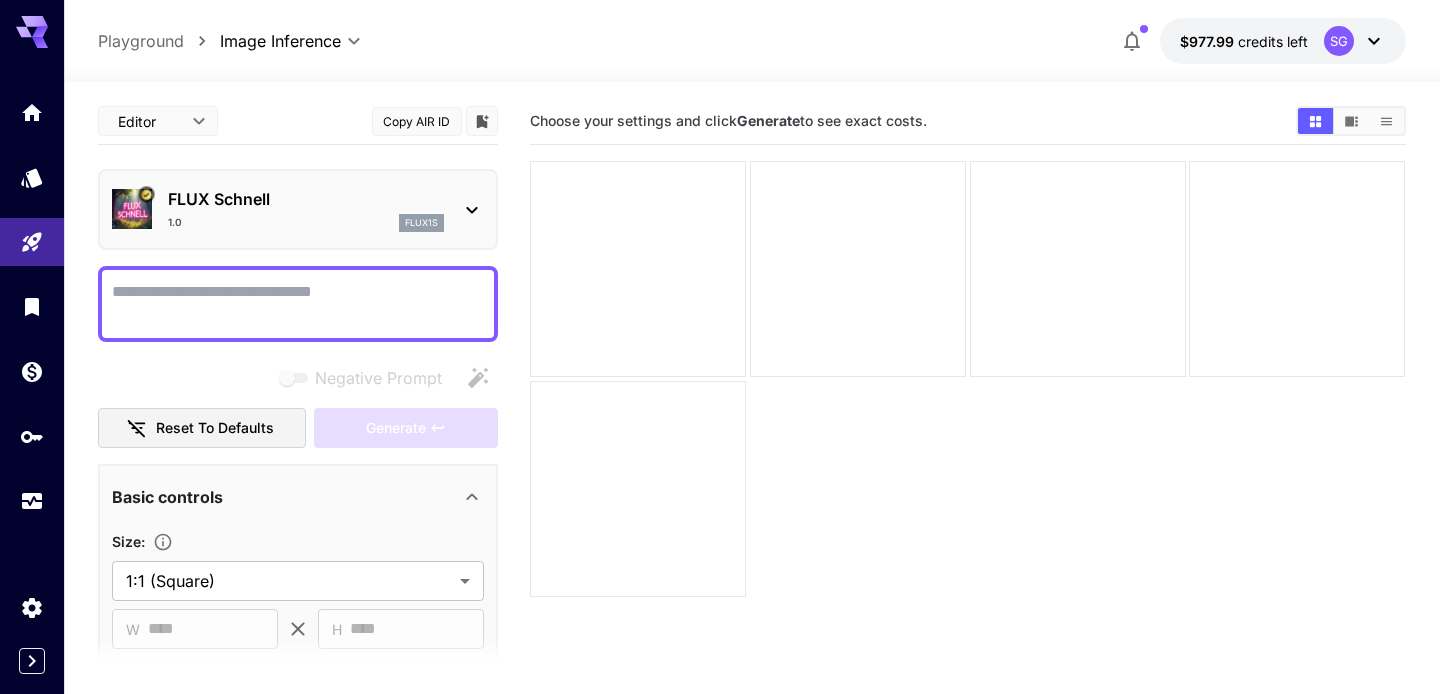 click on "FLUX Schnell" at bounding box center (306, 199) 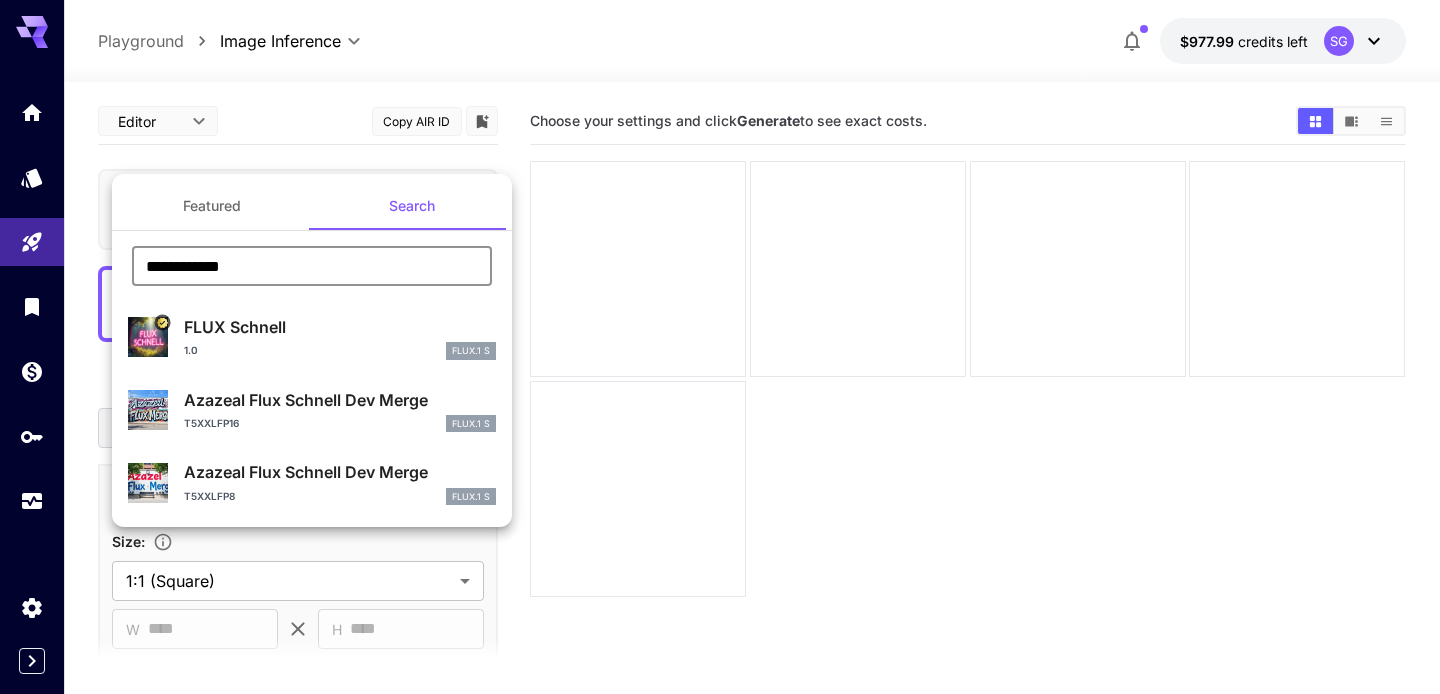 click on "**********" at bounding box center [312, 266] 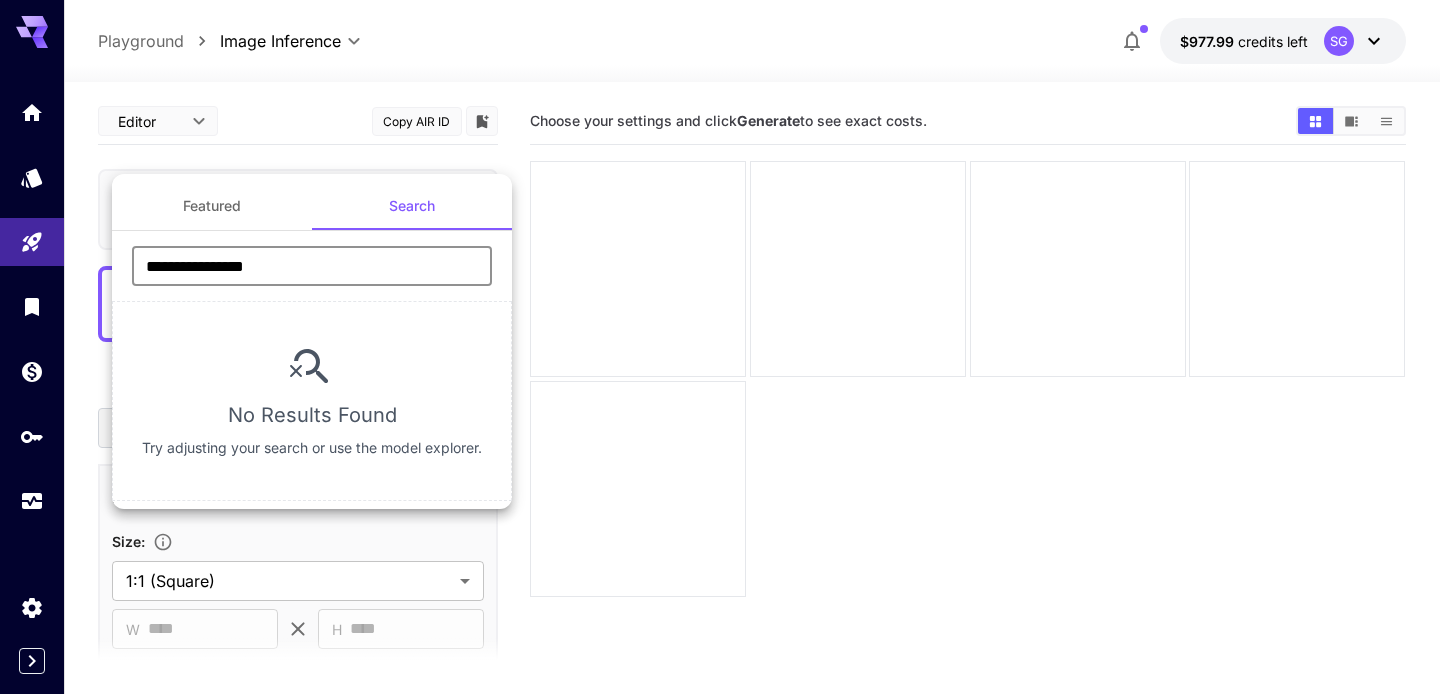 drag, startPoint x: 177, startPoint y: 267, endPoint x: 359, endPoint y: 267, distance: 182 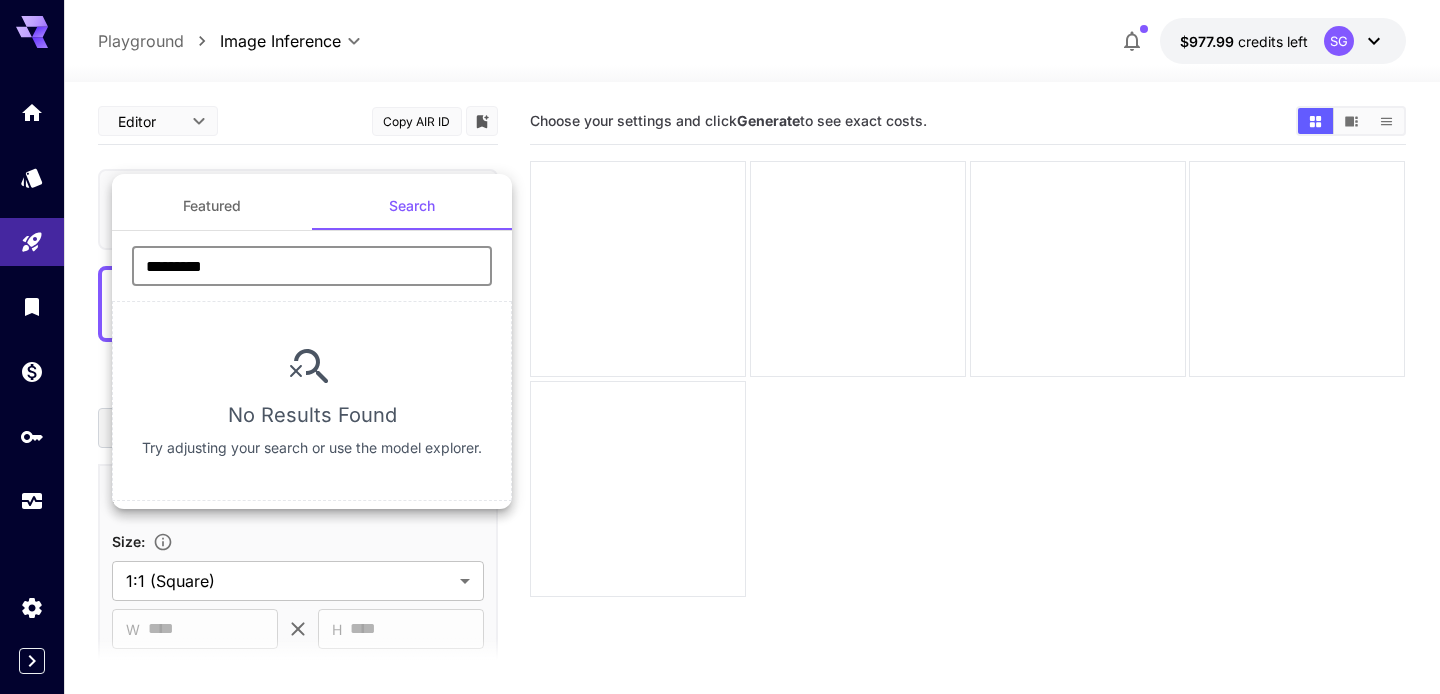 drag, startPoint x: 180, startPoint y: 267, endPoint x: 100, endPoint y: 260, distance: 80.305664 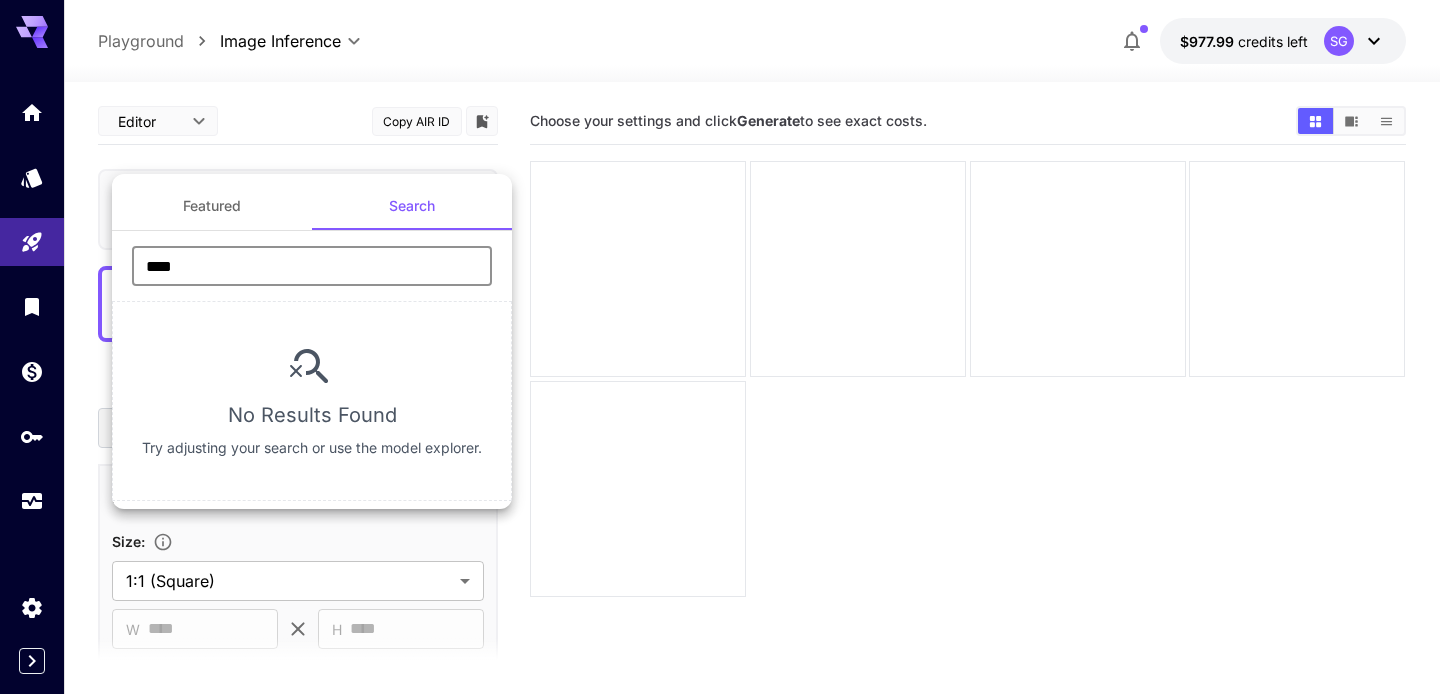 type on "****" 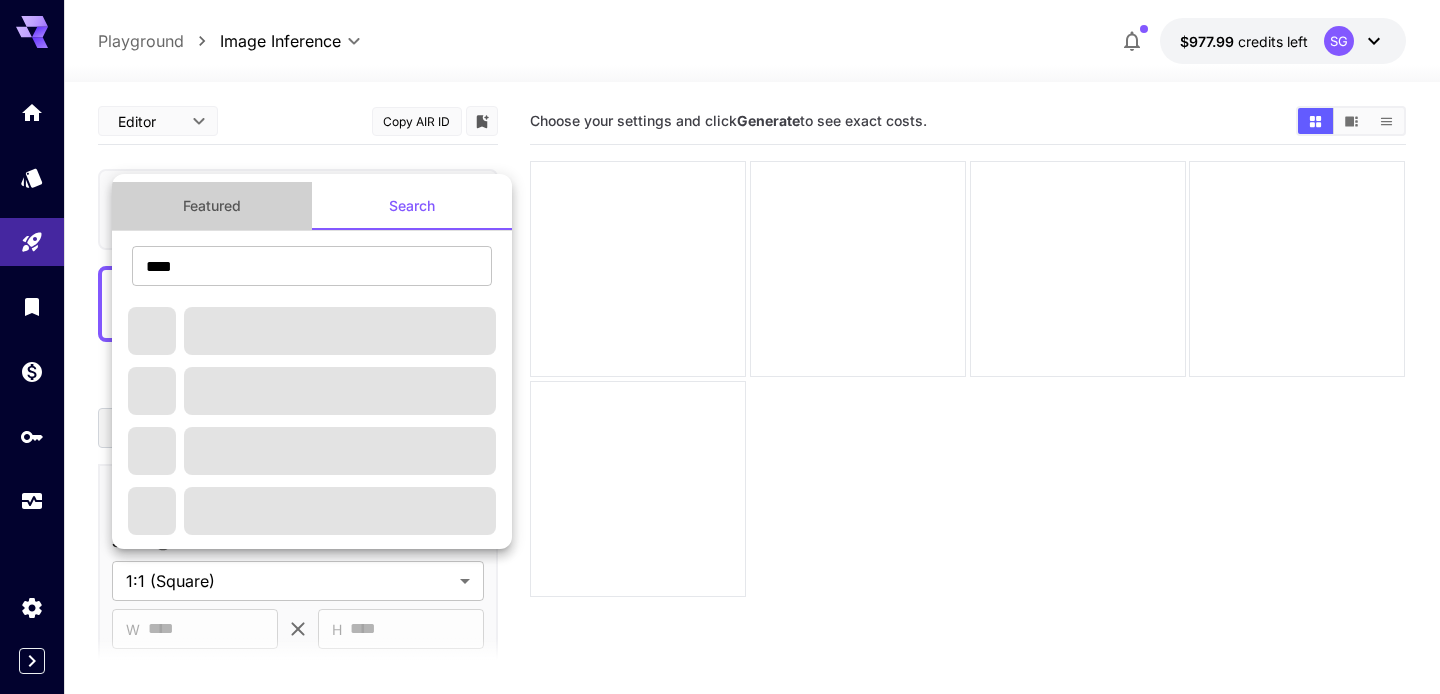 click on "Featured" at bounding box center (212, 206) 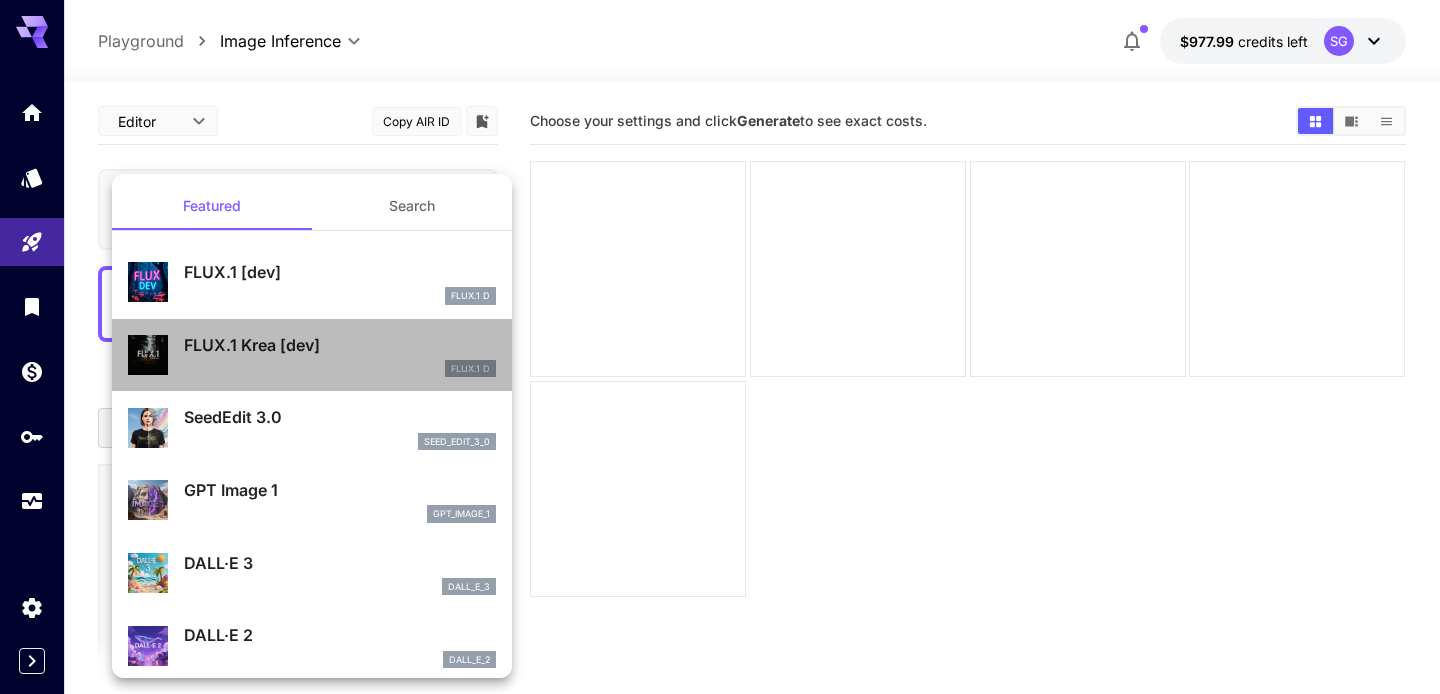 click on "FLUX.1 D" at bounding box center (340, 369) 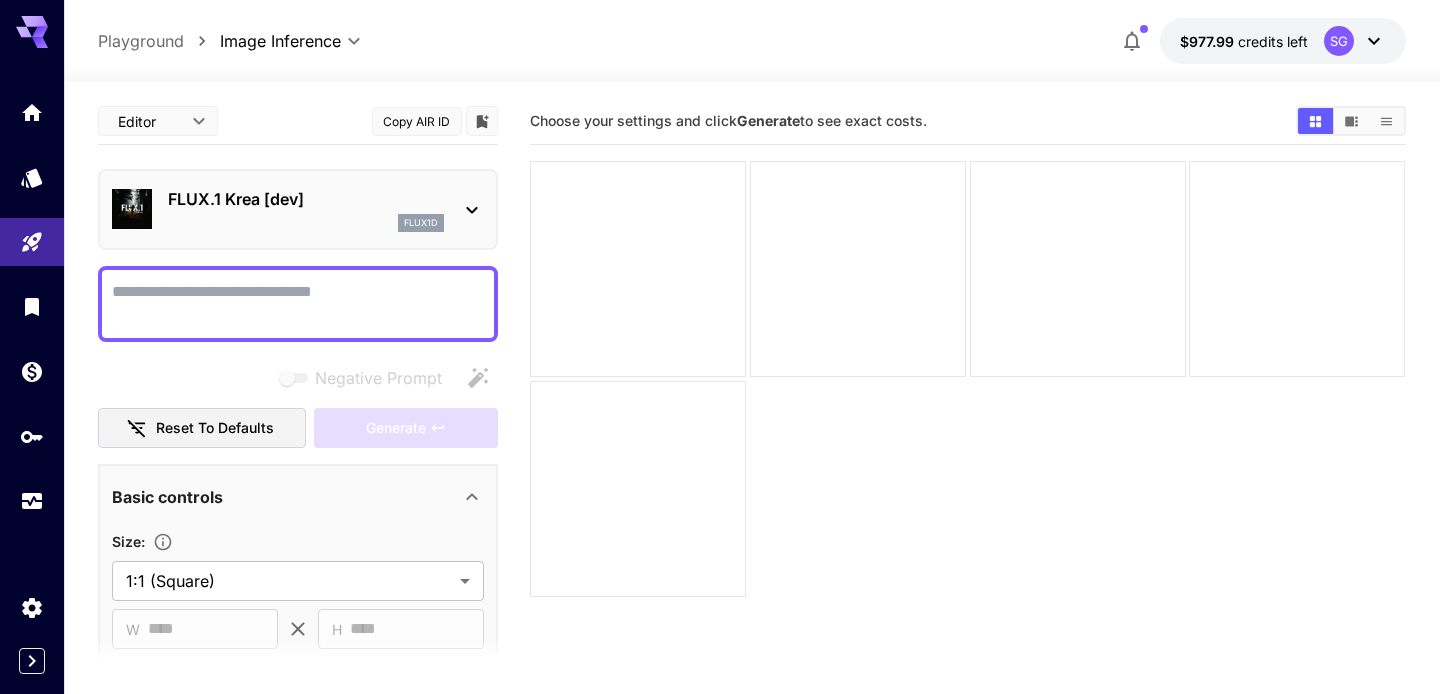 click 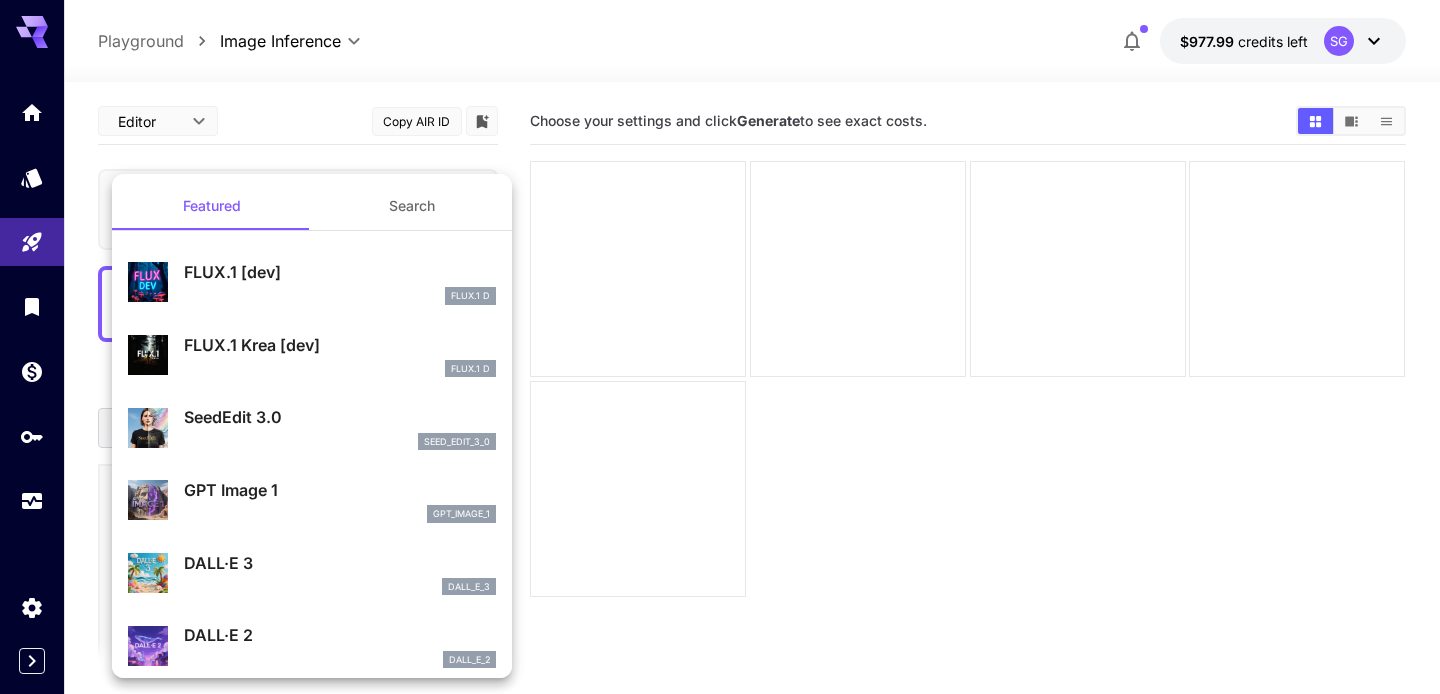 click at bounding box center (720, 347) 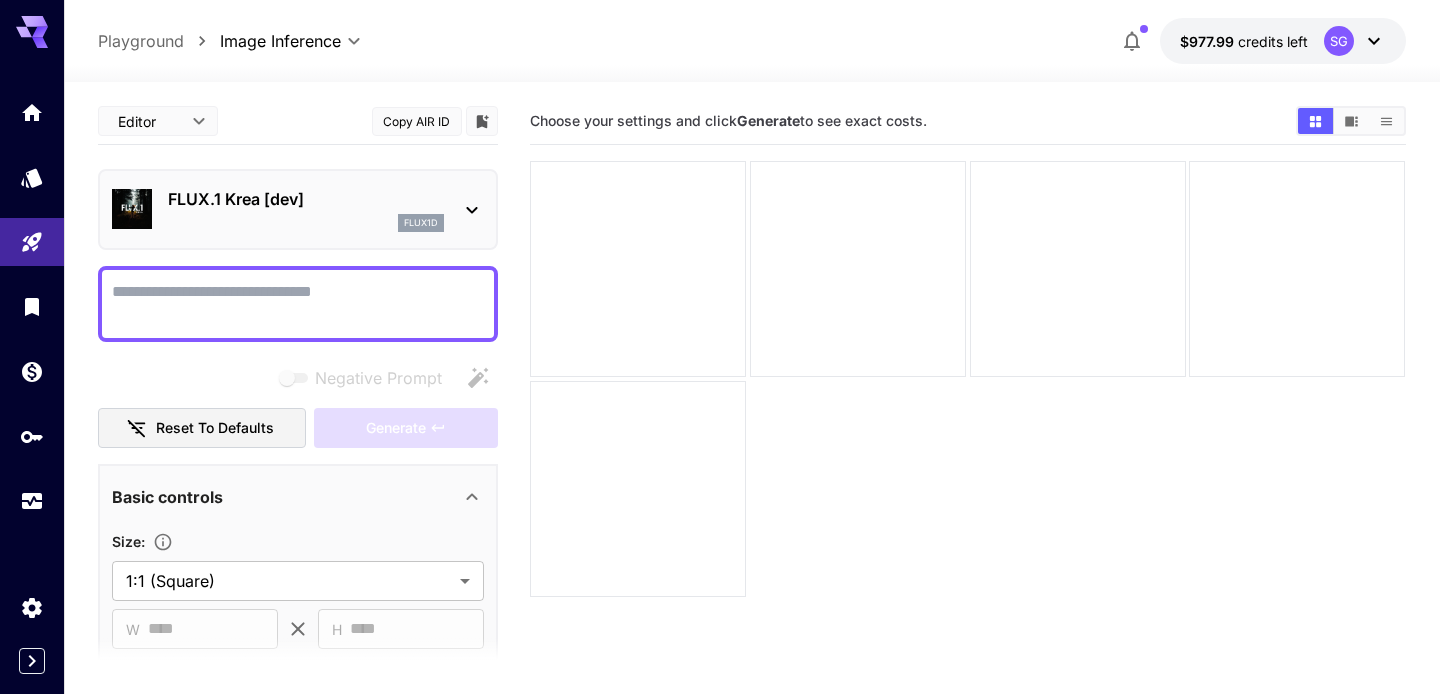 click on "Copy AIR ID" at bounding box center (417, 121) 